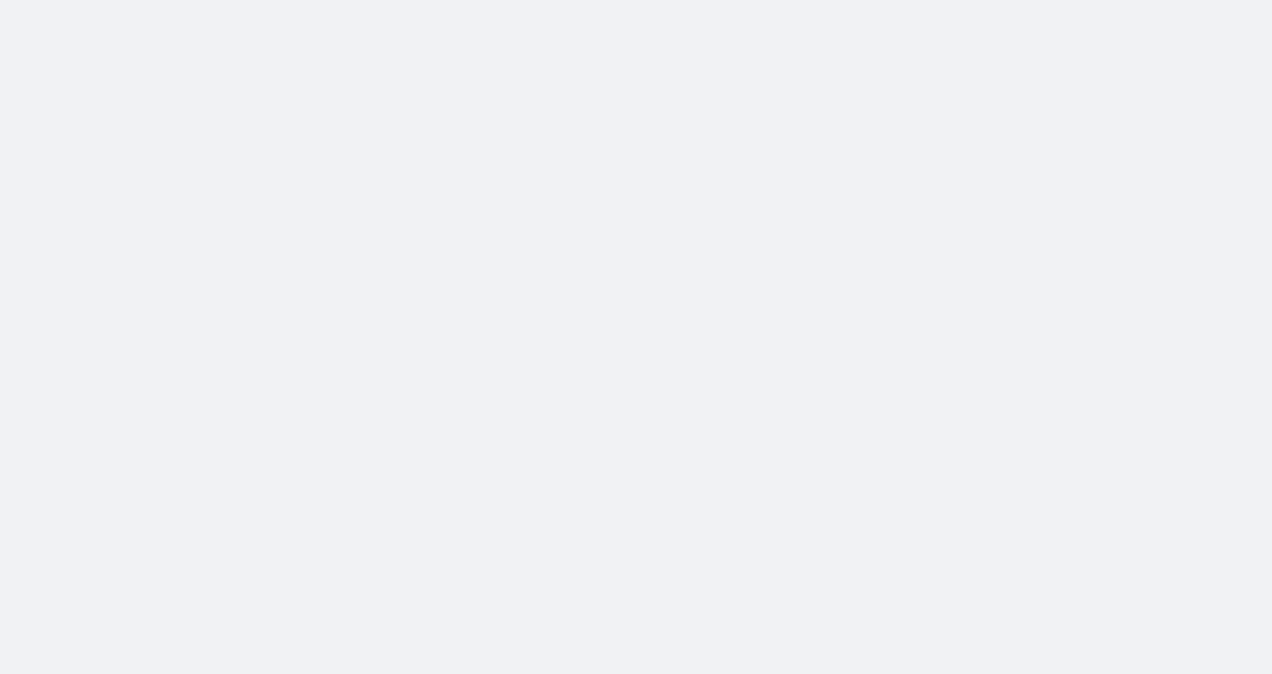 scroll, scrollTop: 0, scrollLeft: 0, axis: both 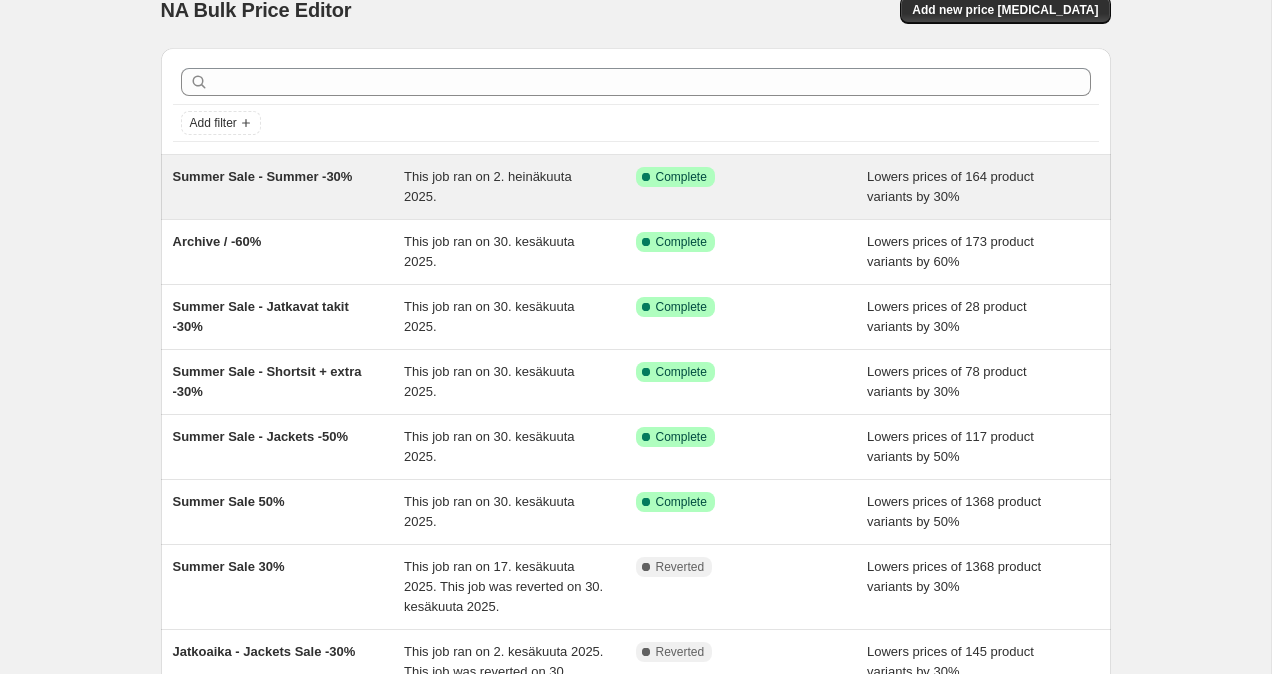 click on "Summer Sale - Summer -30%" at bounding box center [289, 187] 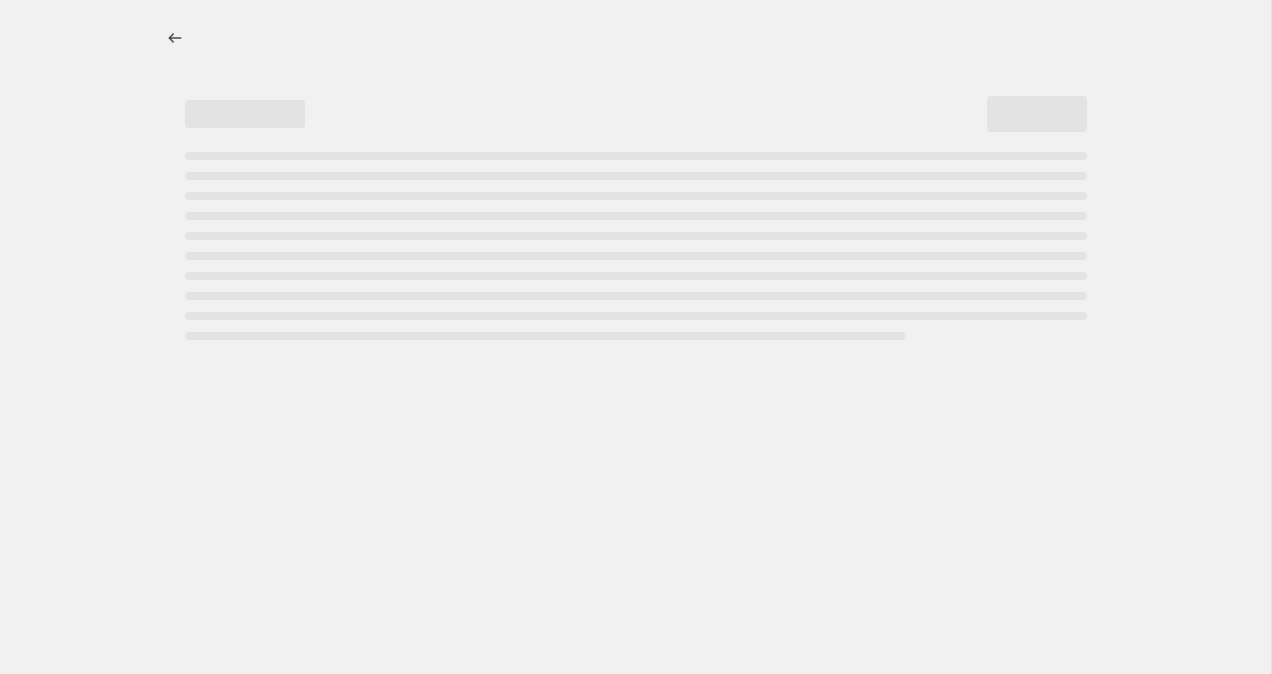 scroll, scrollTop: 0, scrollLeft: 0, axis: both 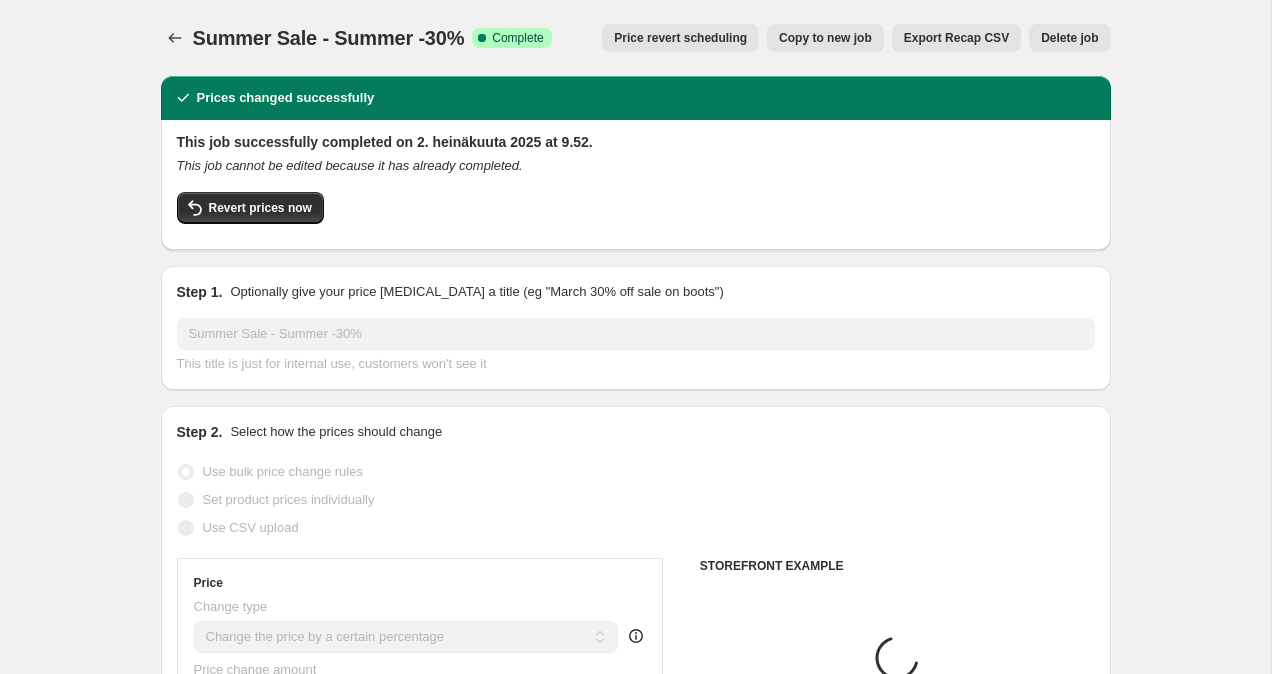 select on "tag" 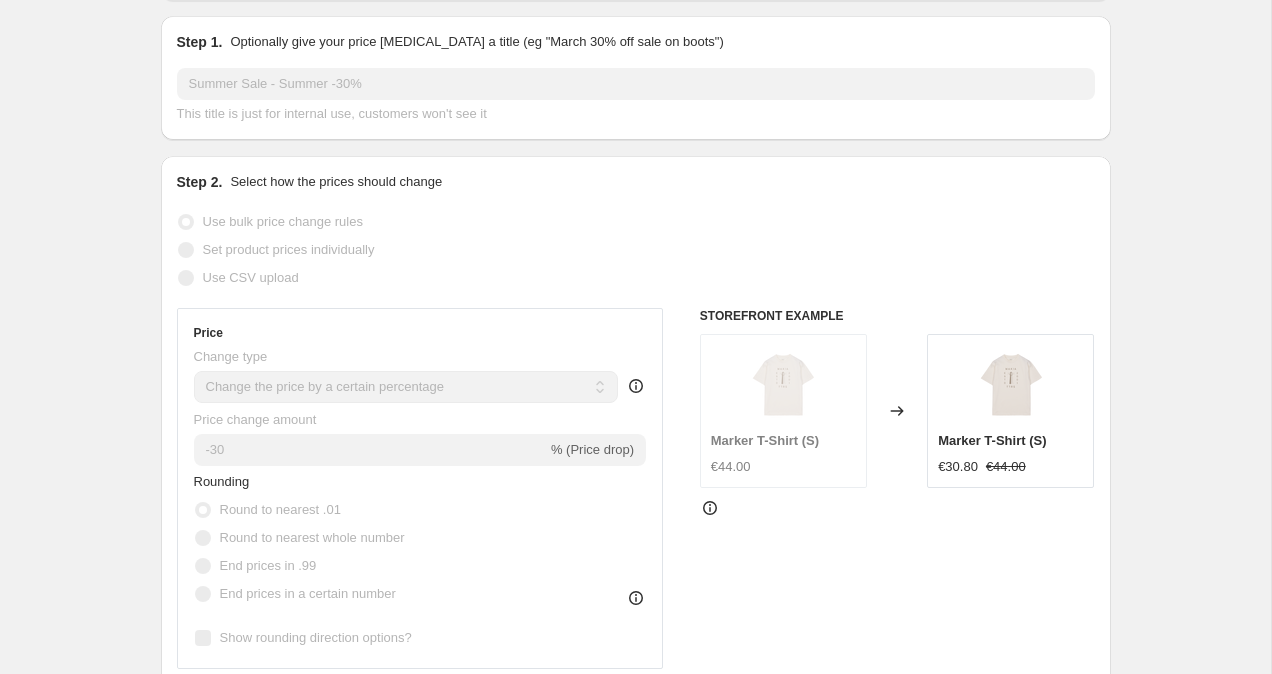 scroll, scrollTop: 0, scrollLeft: 0, axis: both 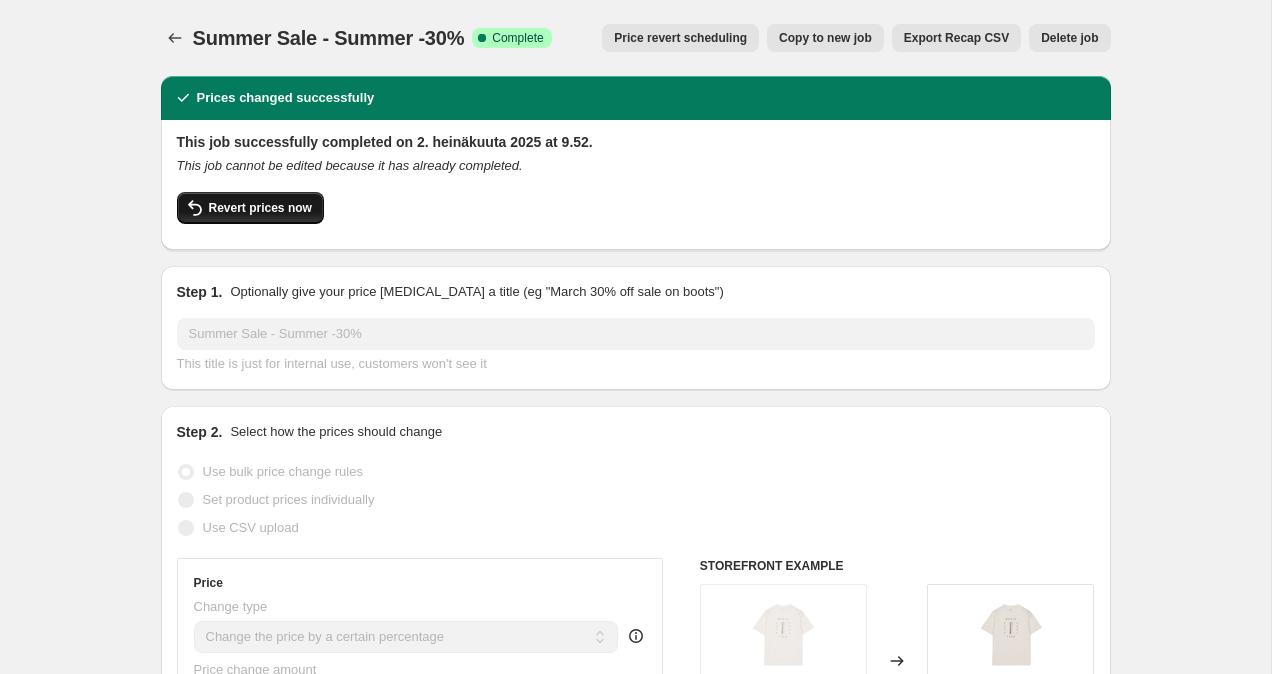 click on "Revert prices now" at bounding box center [260, 208] 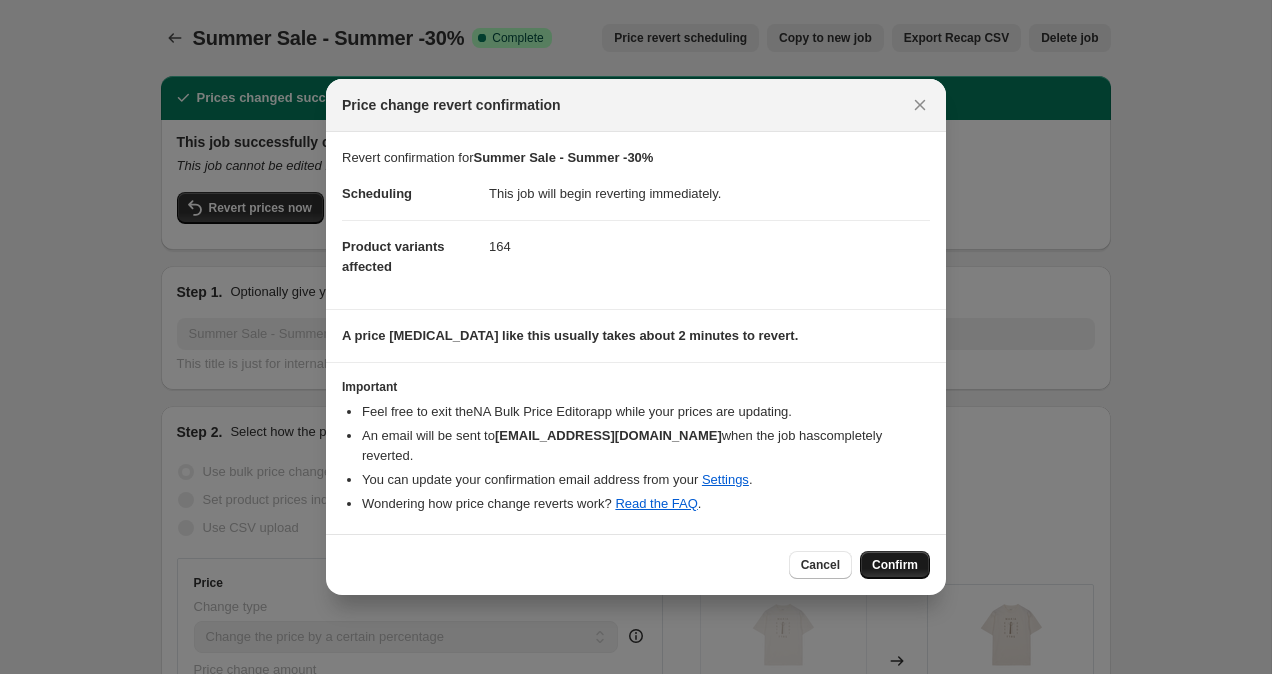 click on "Confirm" at bounding box center (895, 565) 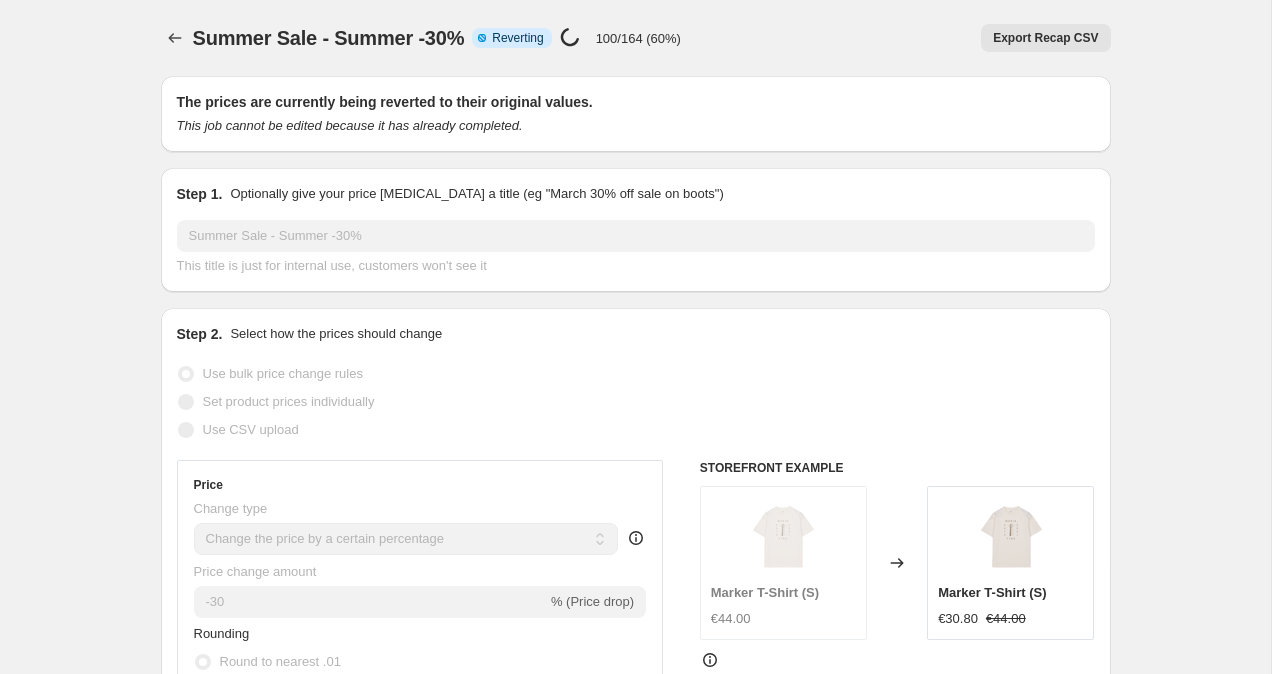 select on "percentage" 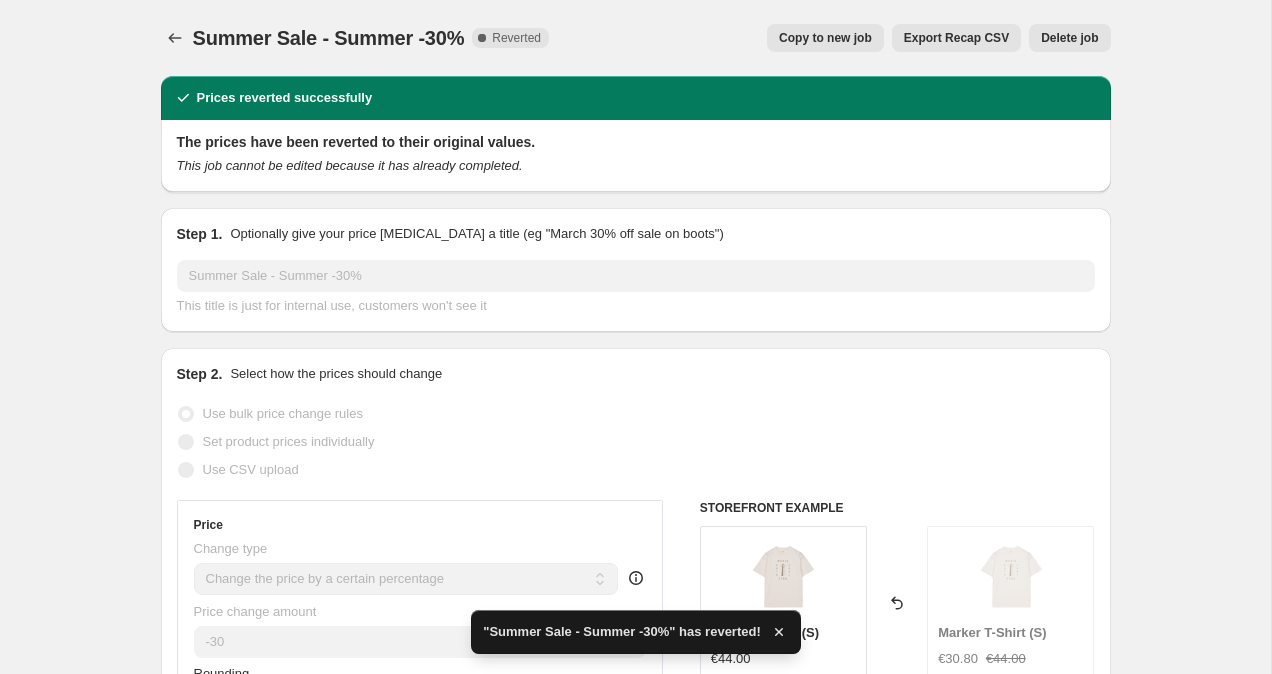 click on "Copy to new job" at bounding box center (825, 38) 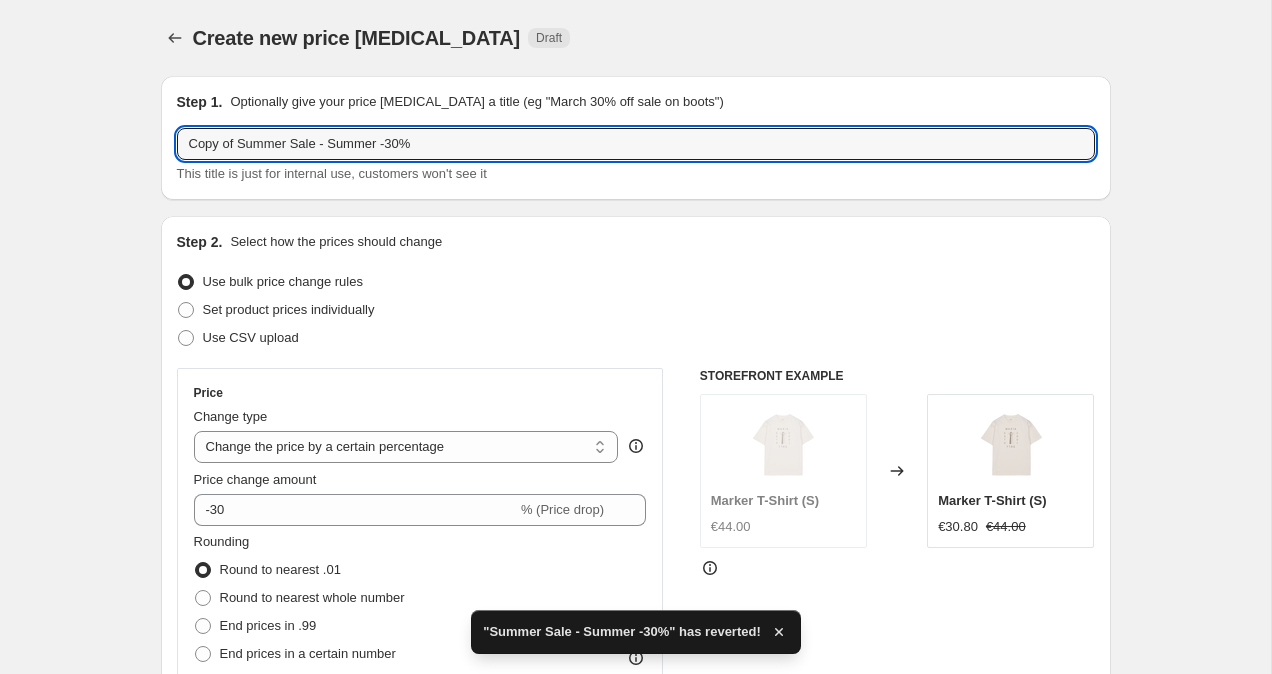 drag, startPoint x: 239, startPoint y: 144, endPoint x: 119, endPoint y: 144, distance: 120 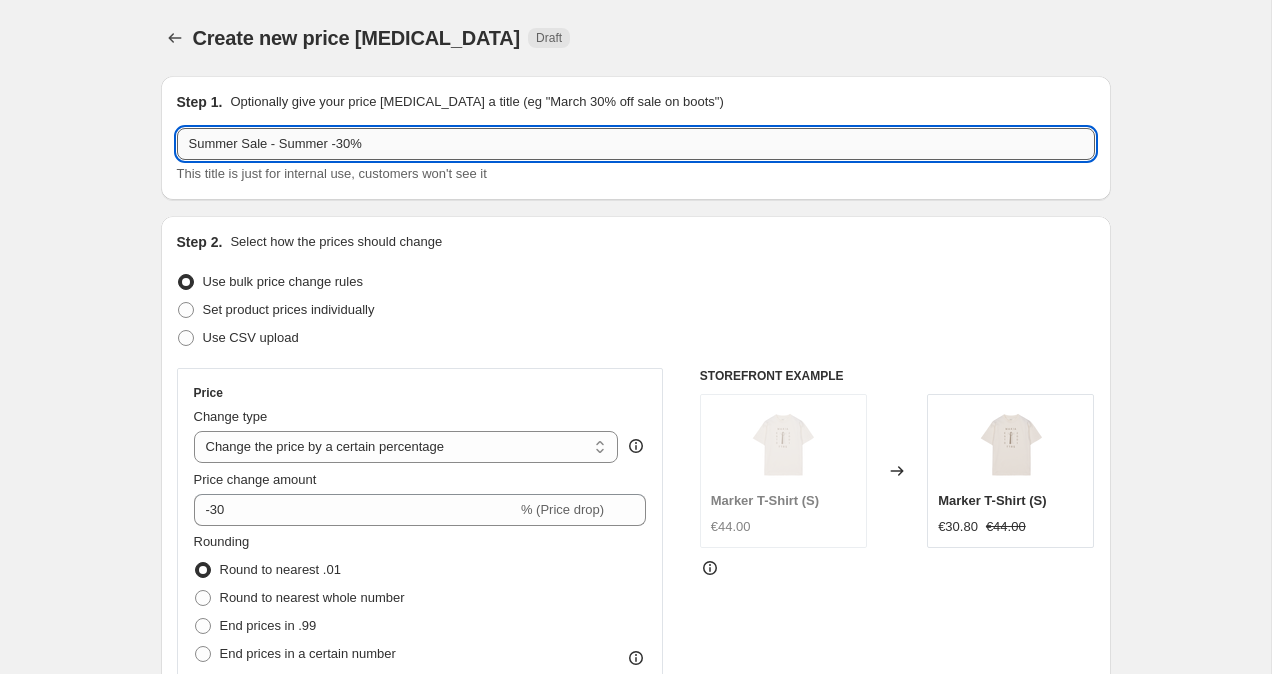 click on "Summer Sale - Summer -30%" at bounding box center (636, 144) 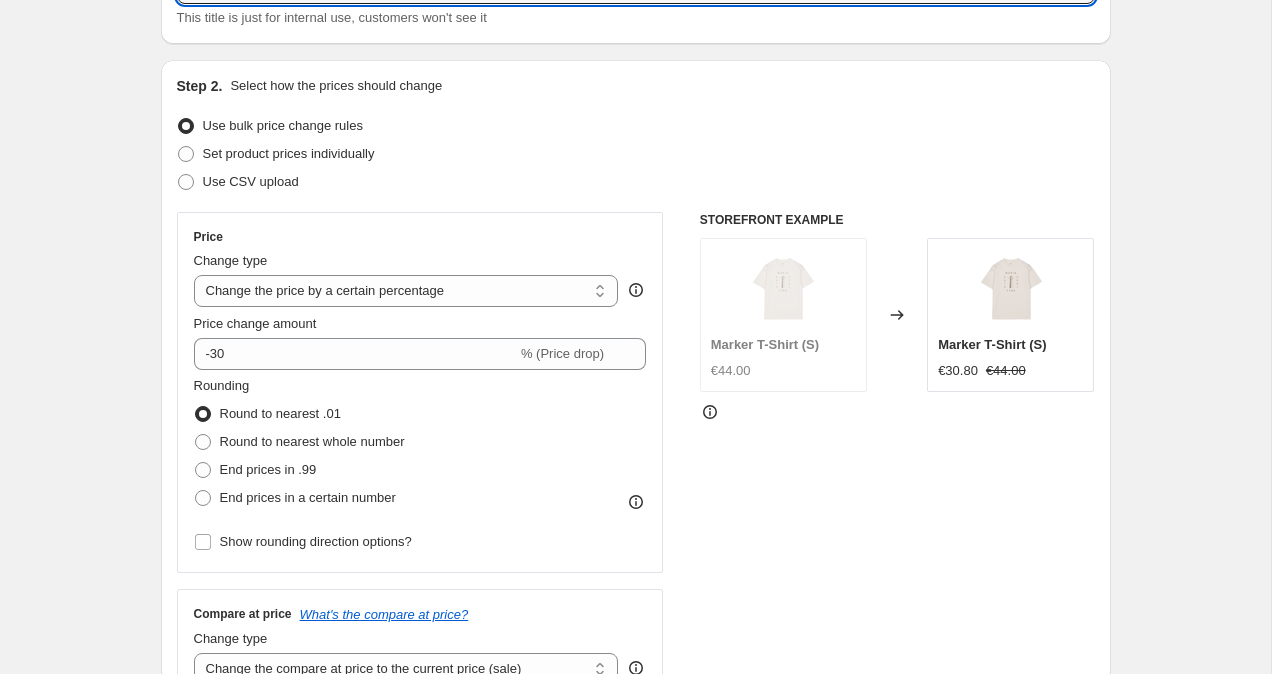 scroll, scrollTop: 200, scrollLeft: 0, axis: vertical 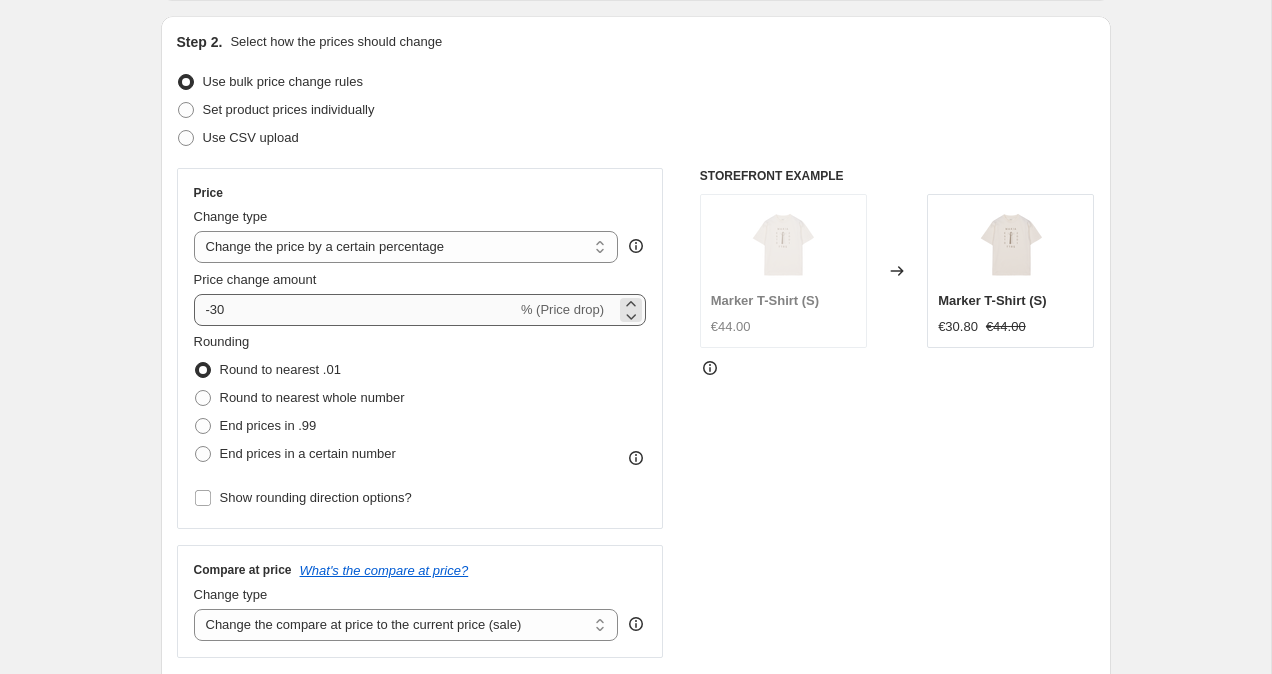 type on "Summer Sale - Summer -50%" 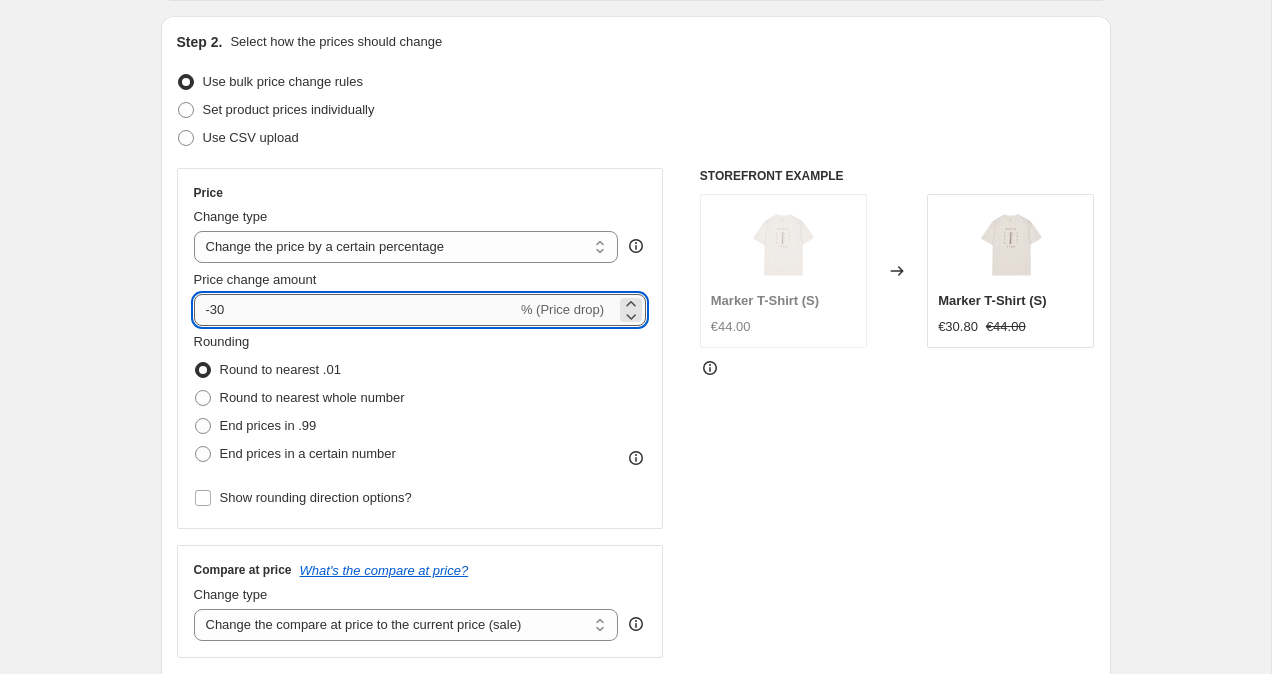 click on "-30" at bounding box center (355, 310) 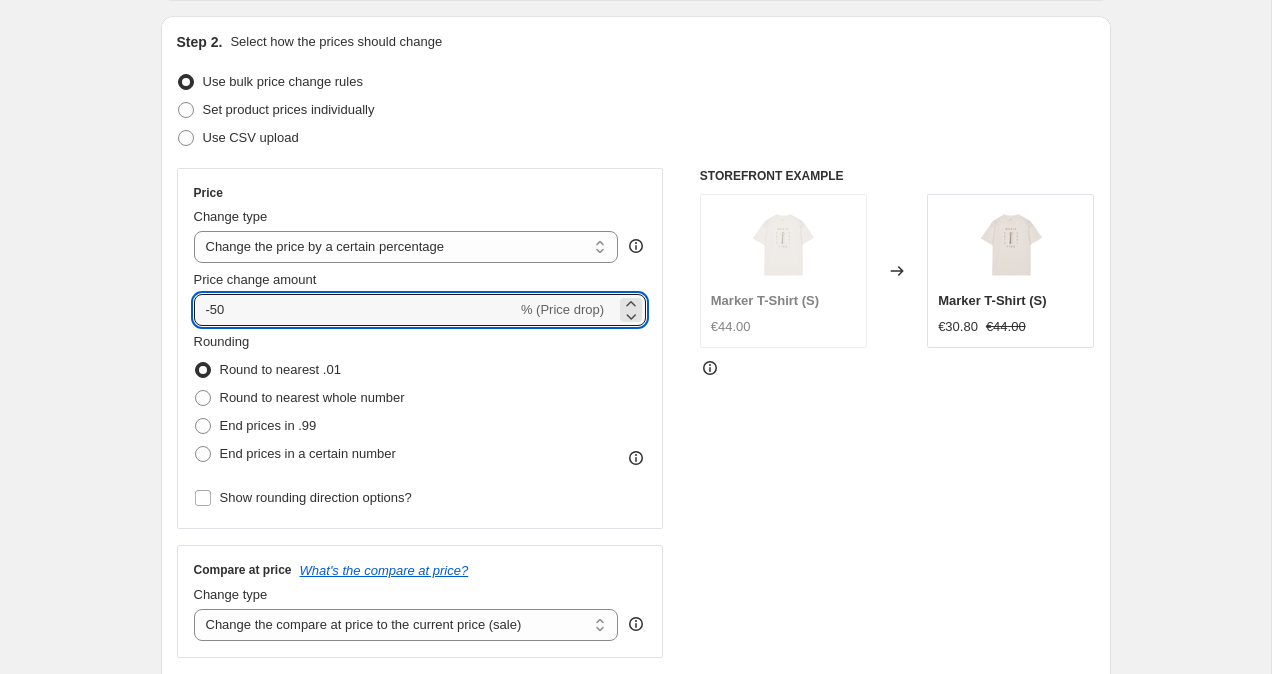 type on "-50" 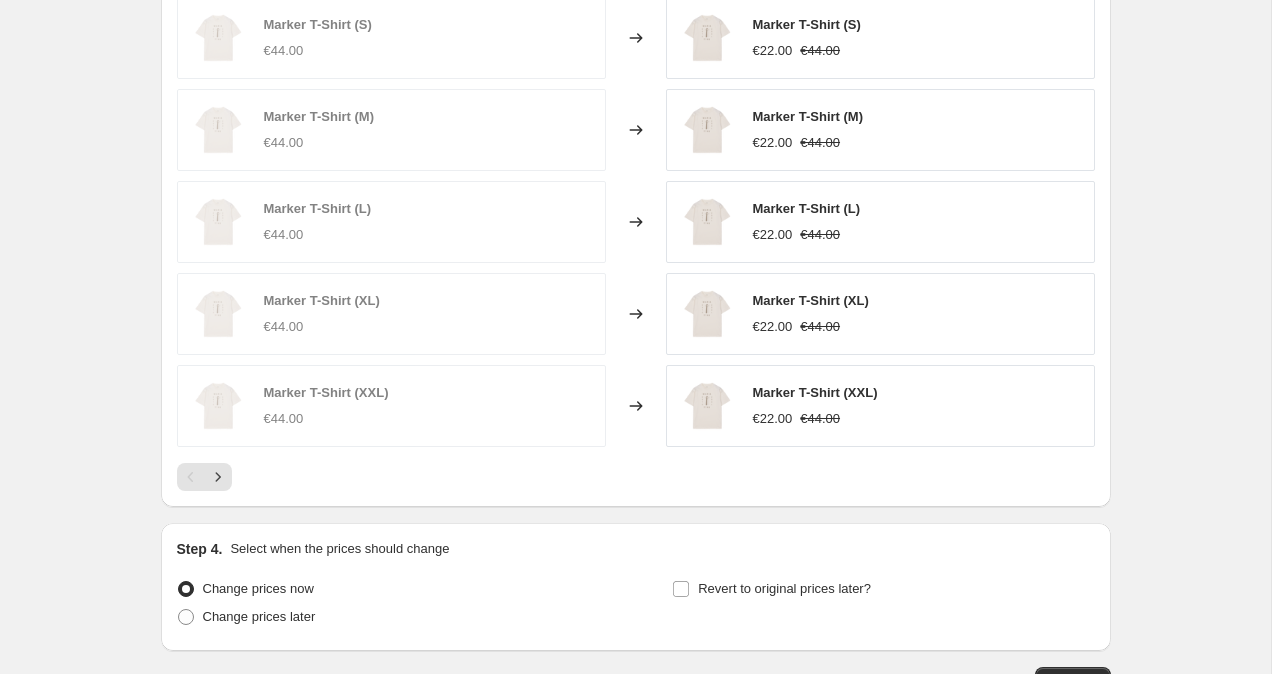scroll, scrollTop: 1550, scrollLeft: 0, axis: vertical 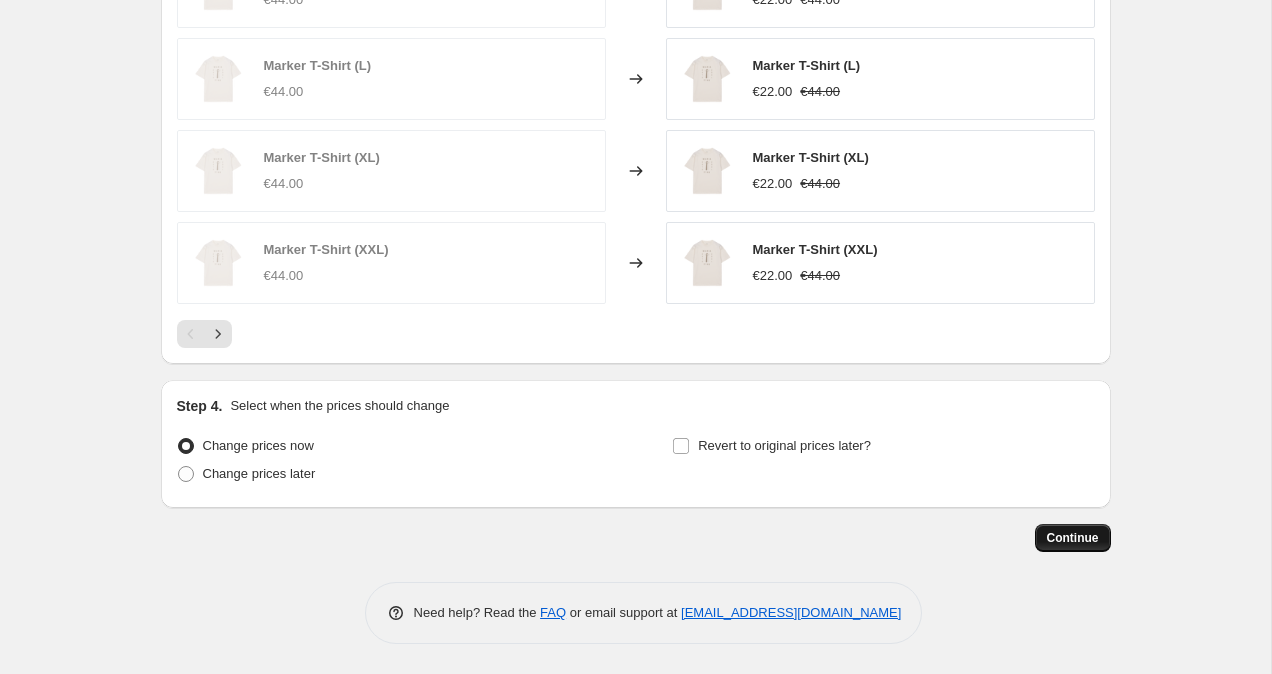 click on "Continue" at bounding box center (1073, 538) 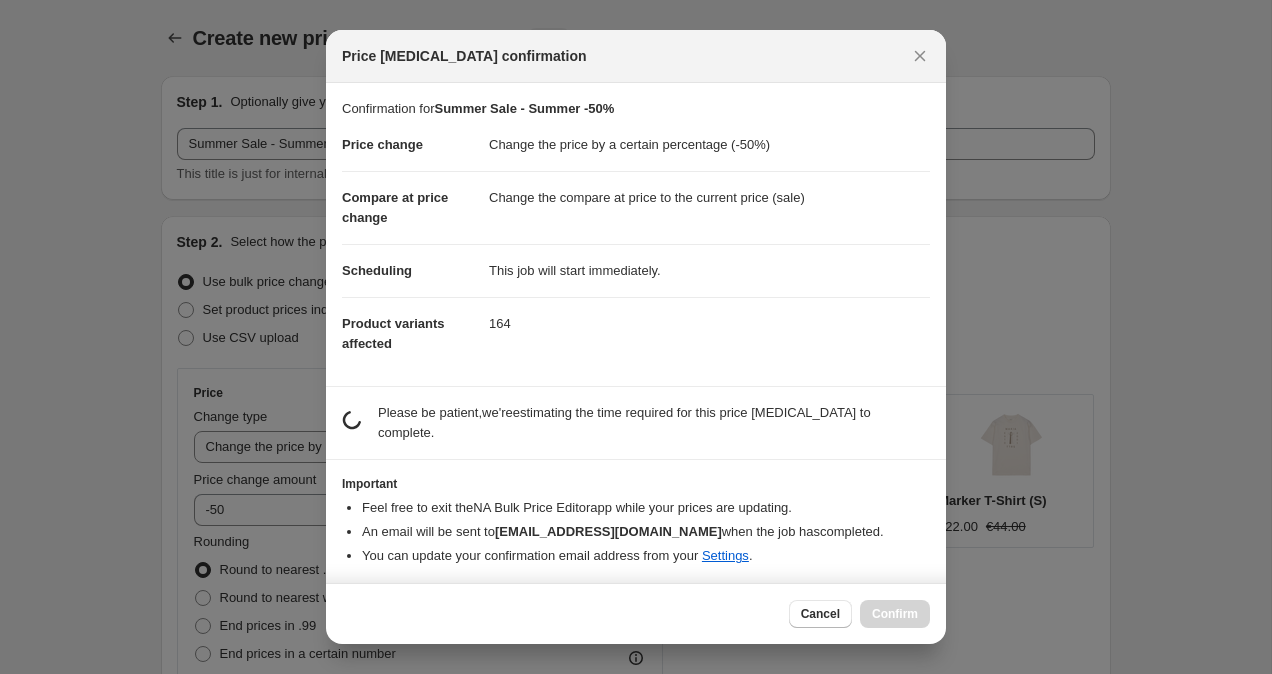 scroll, scrollTop: 0, scrollLeft: 0, axis: both 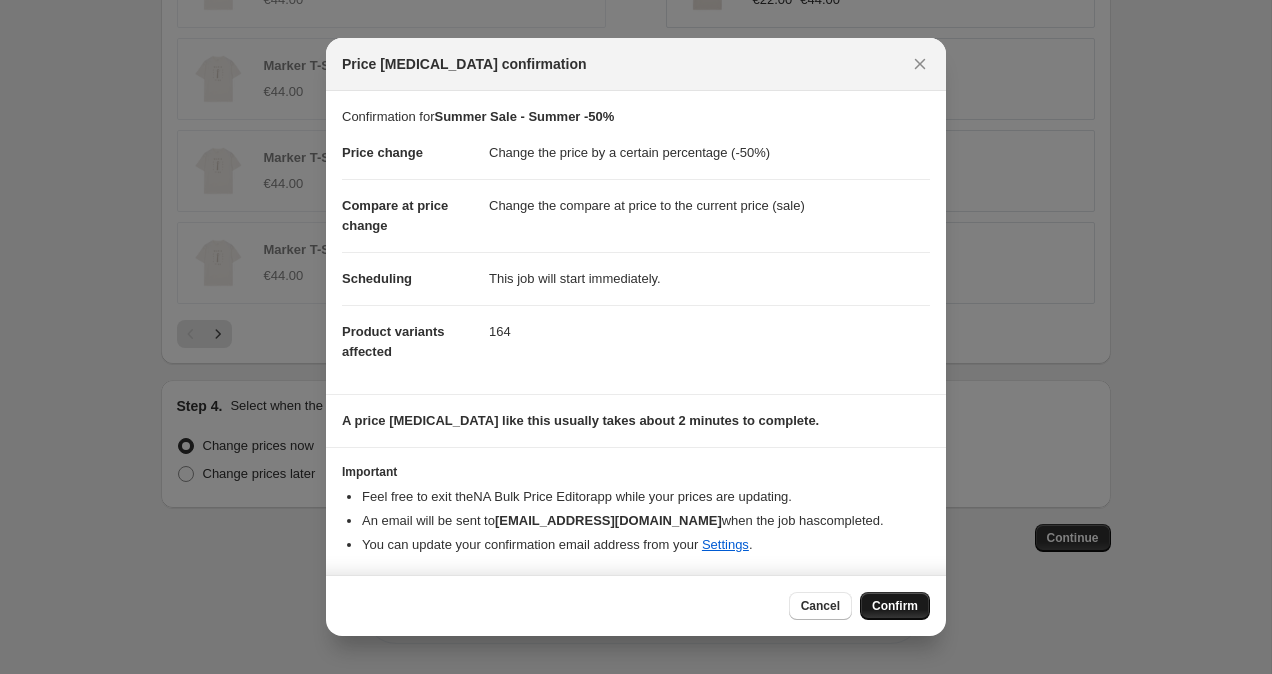 click on "Confirm" at bounding box center [895, 606] 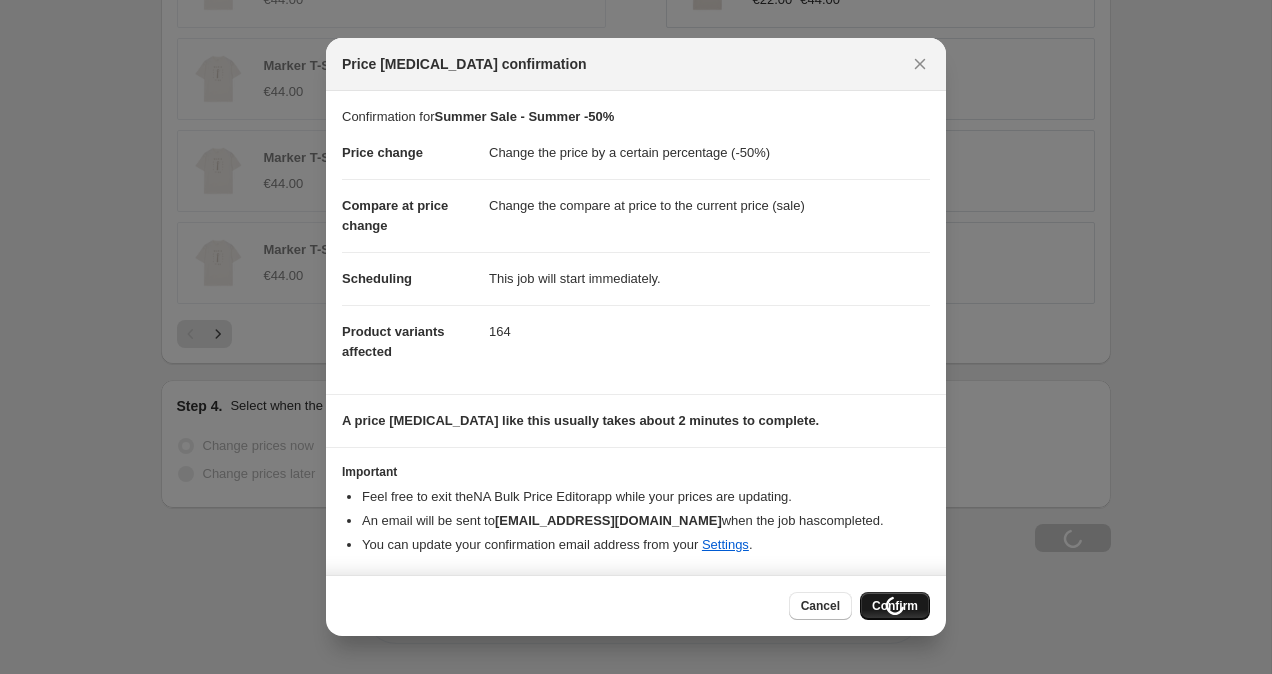 scroll, scrollTop: 1618, scrollLeft: 0, axis: vertical 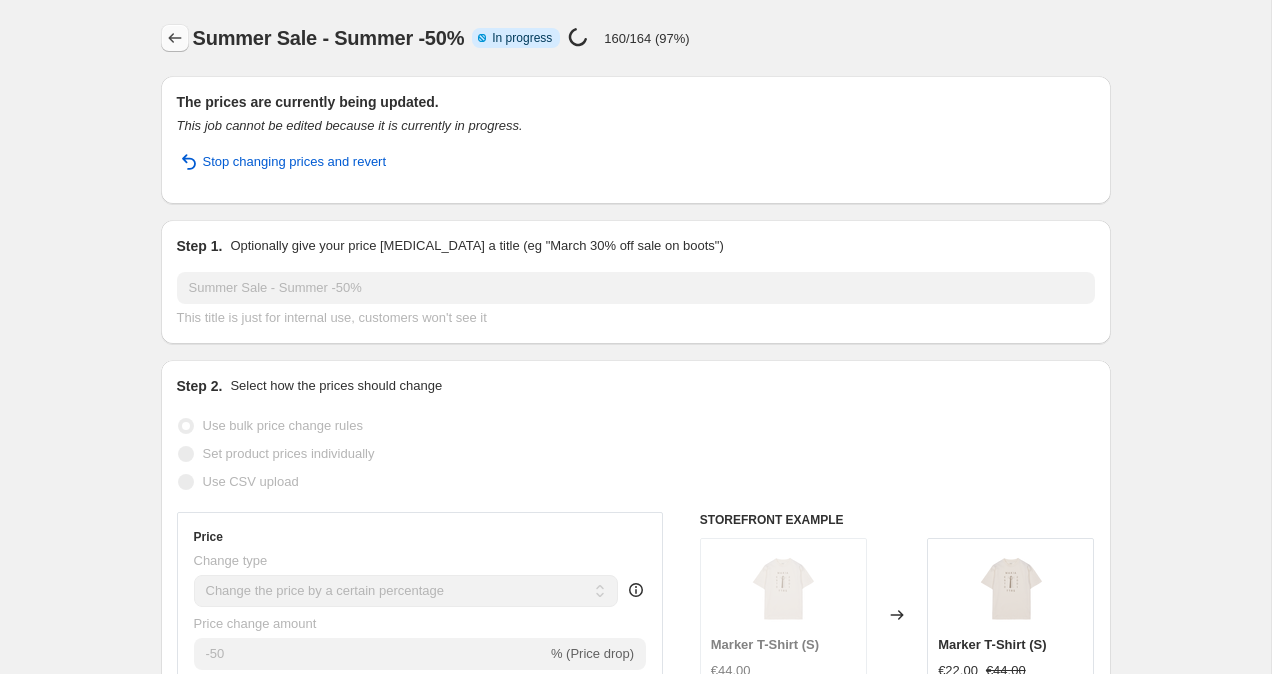 click 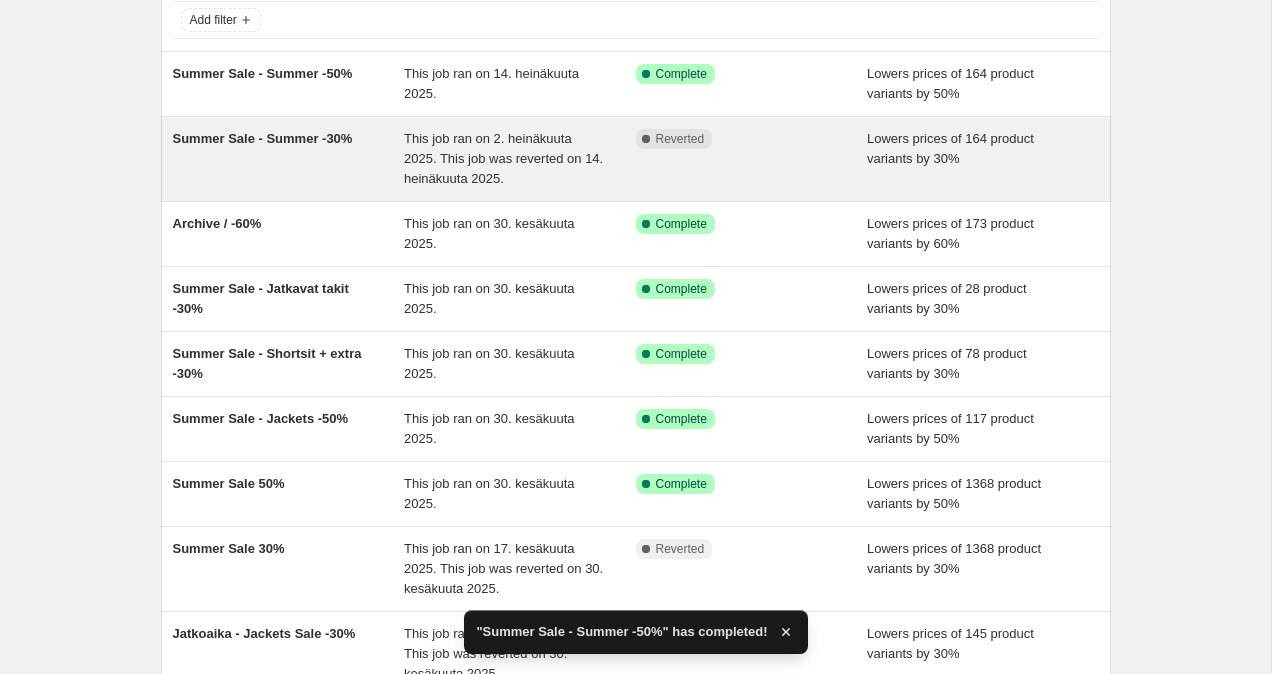 scroll, scrollTop: 226, scrollLeft: 0, axis: vertical 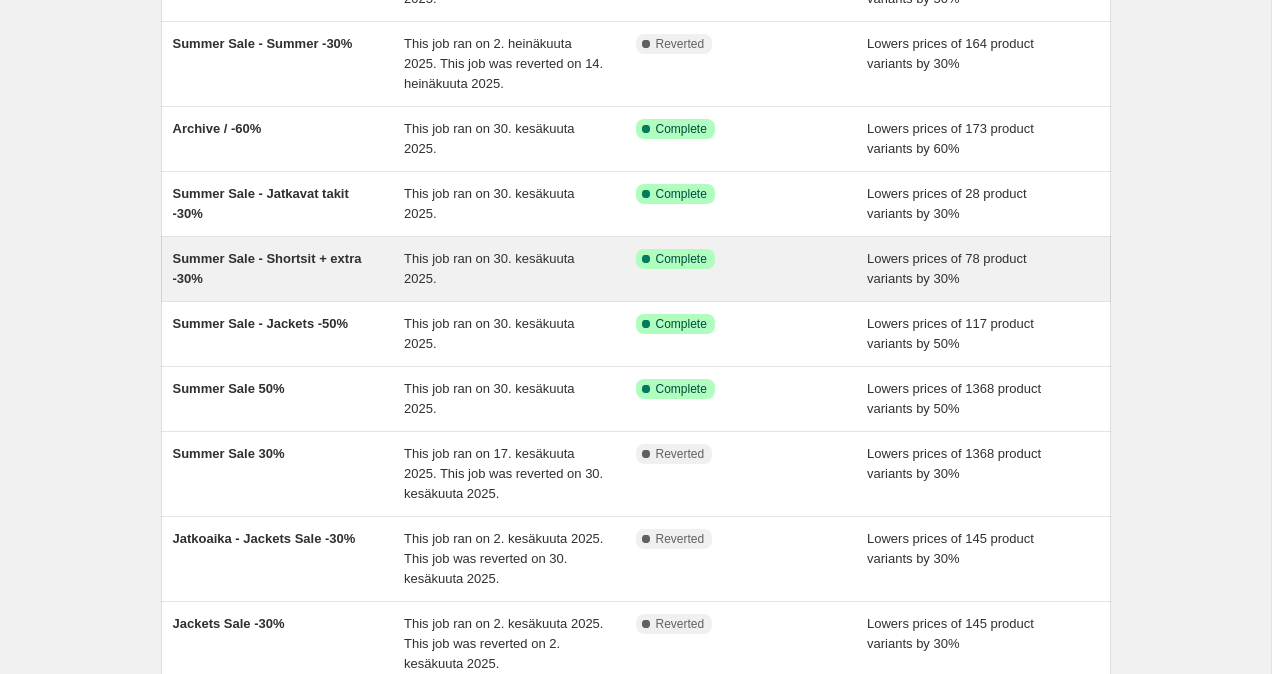 click on "Summer Sale - Shortsit + extra -30%" at bounding box center (267, 268) 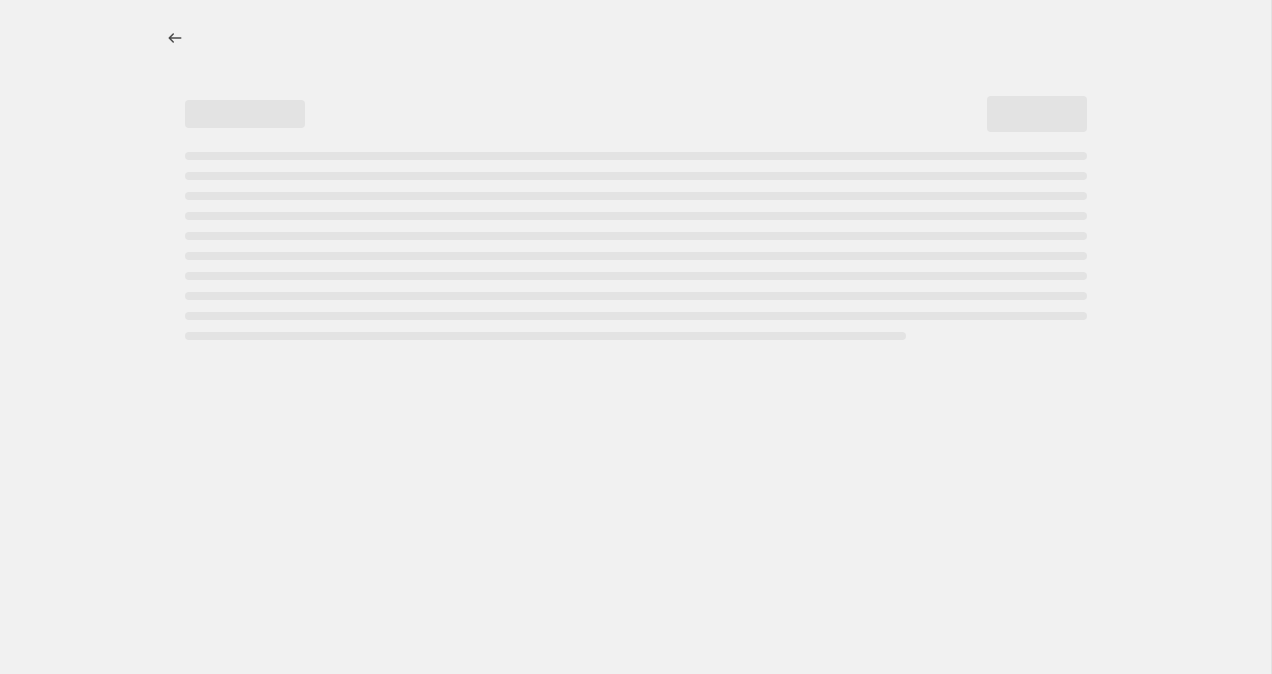scroll, scrollTop: 0, scrollLeft: 0, axis: both 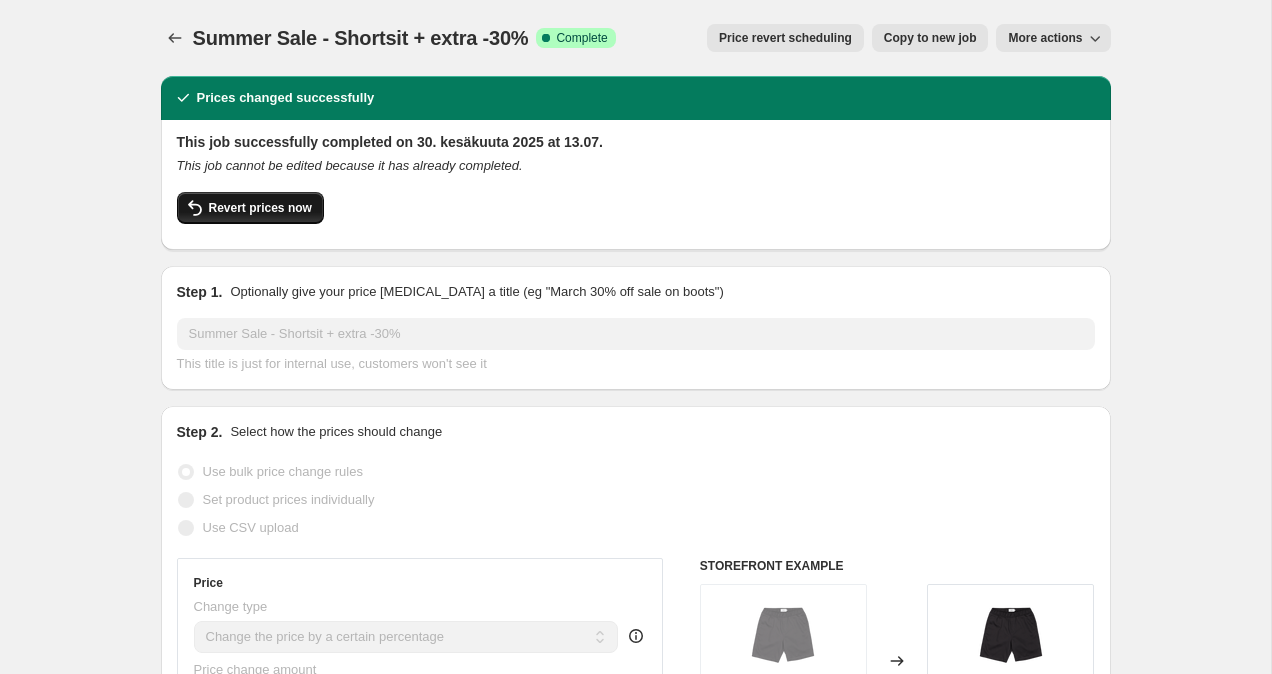 click on "Revert prices now" at bounding box center (260, 208) 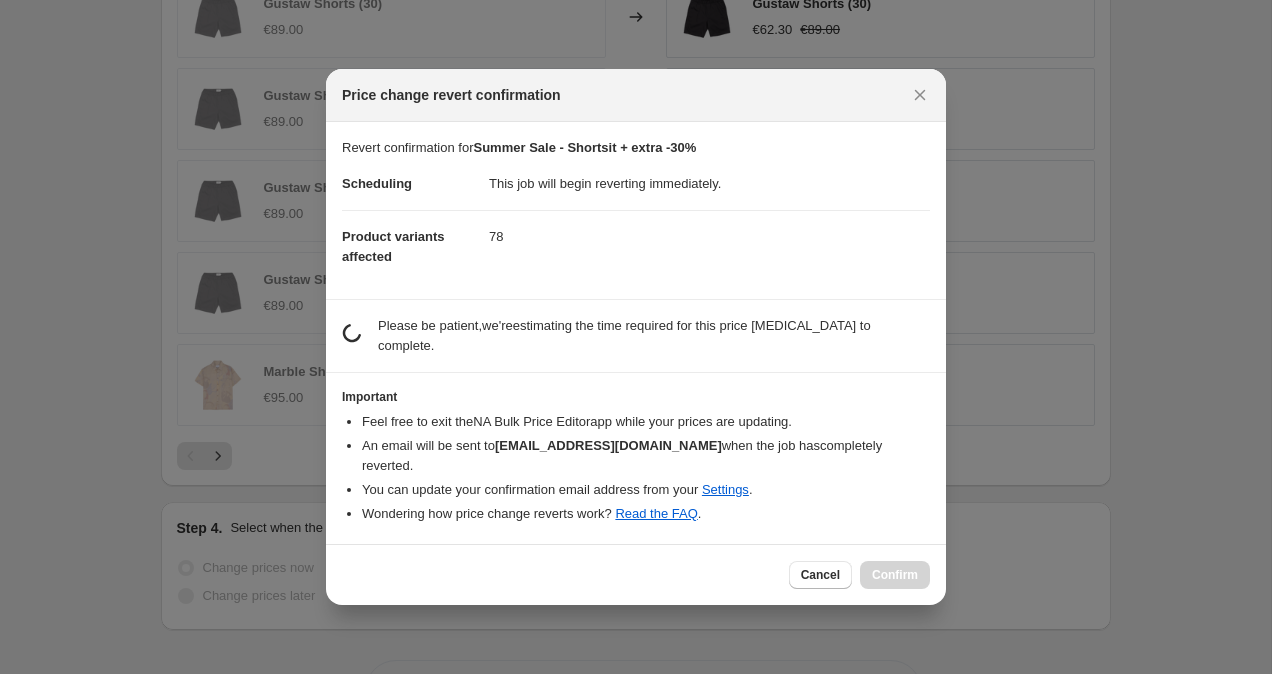 scroll, scrollTop: 0, scrollLeft: 0, axis: both 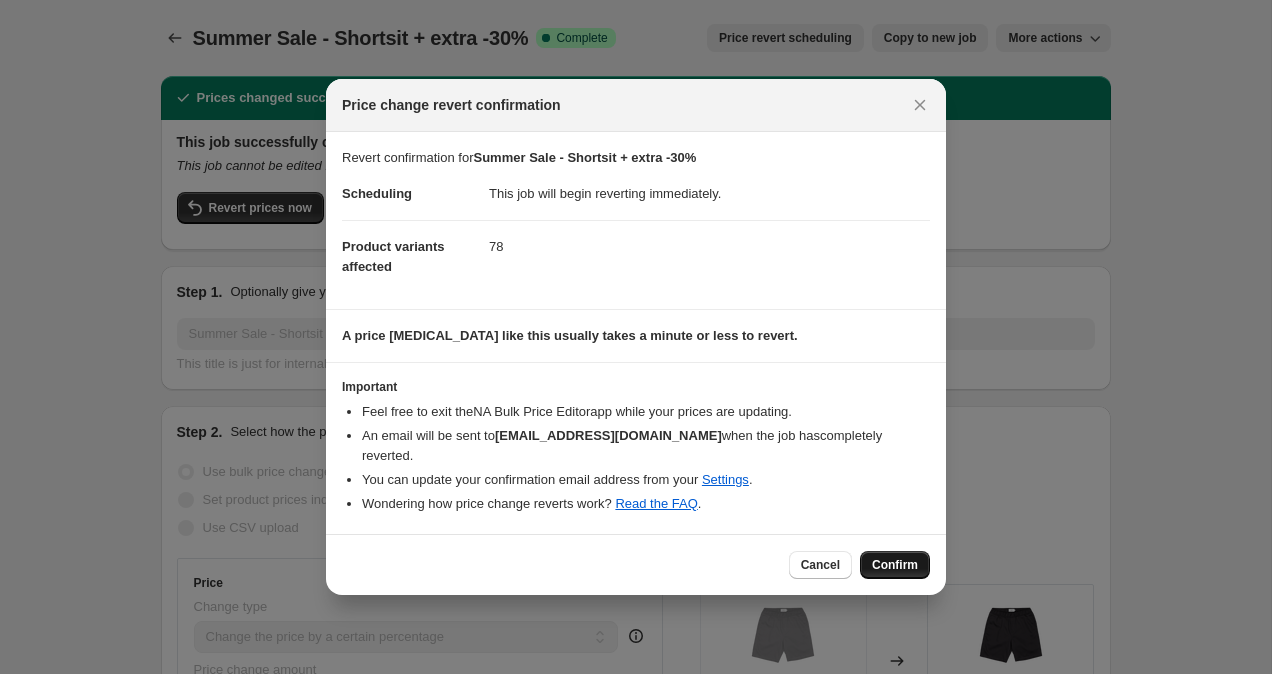 click on "Confirm" at bounding box center (895, 565) 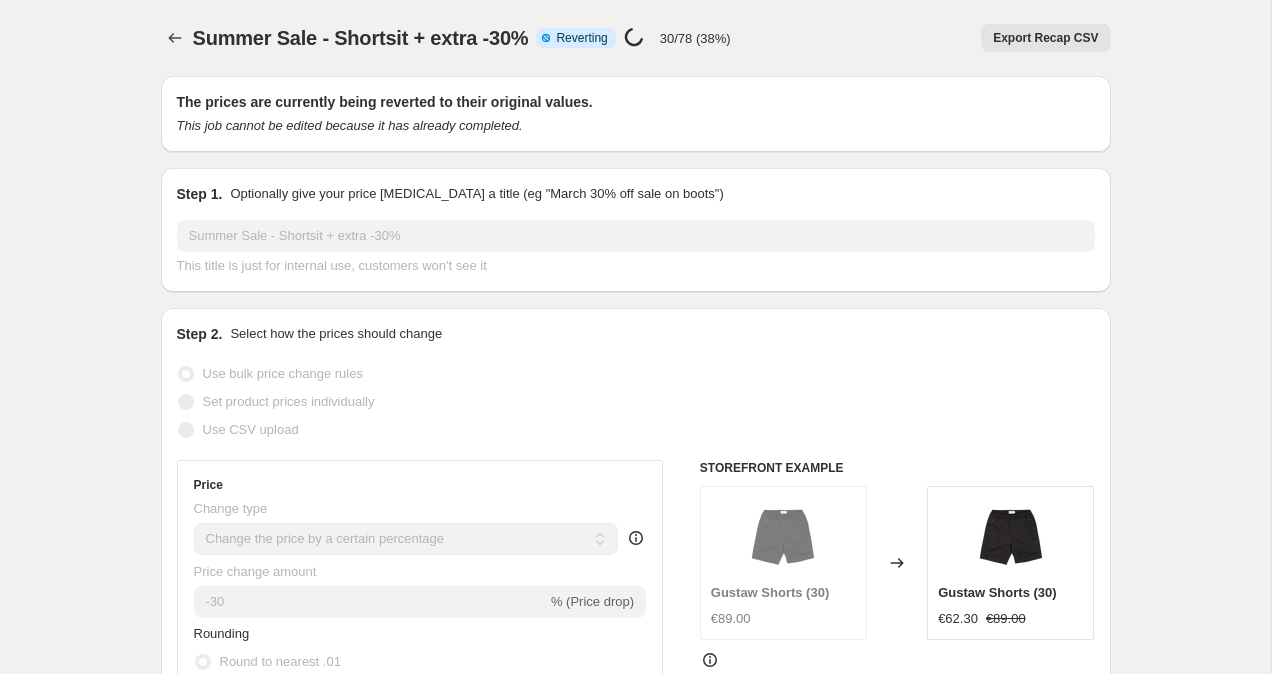 select on "percentage" 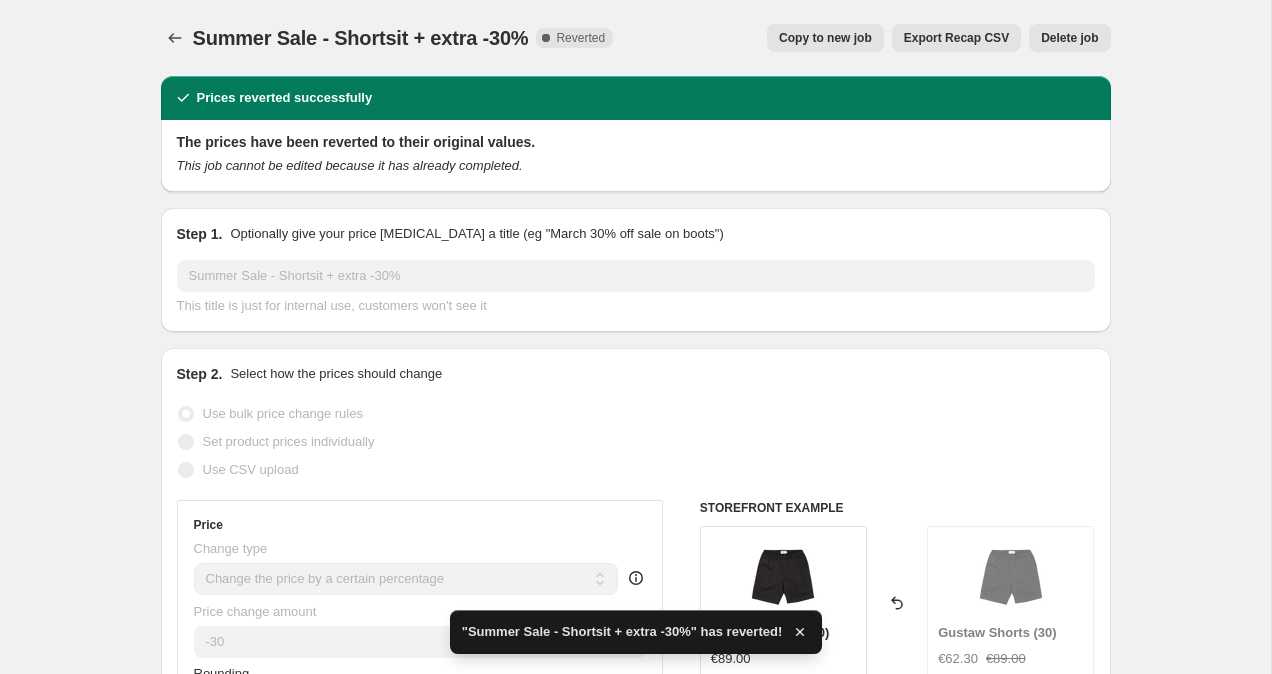 click on "Copy to new job" at bounding box center [825, 38] 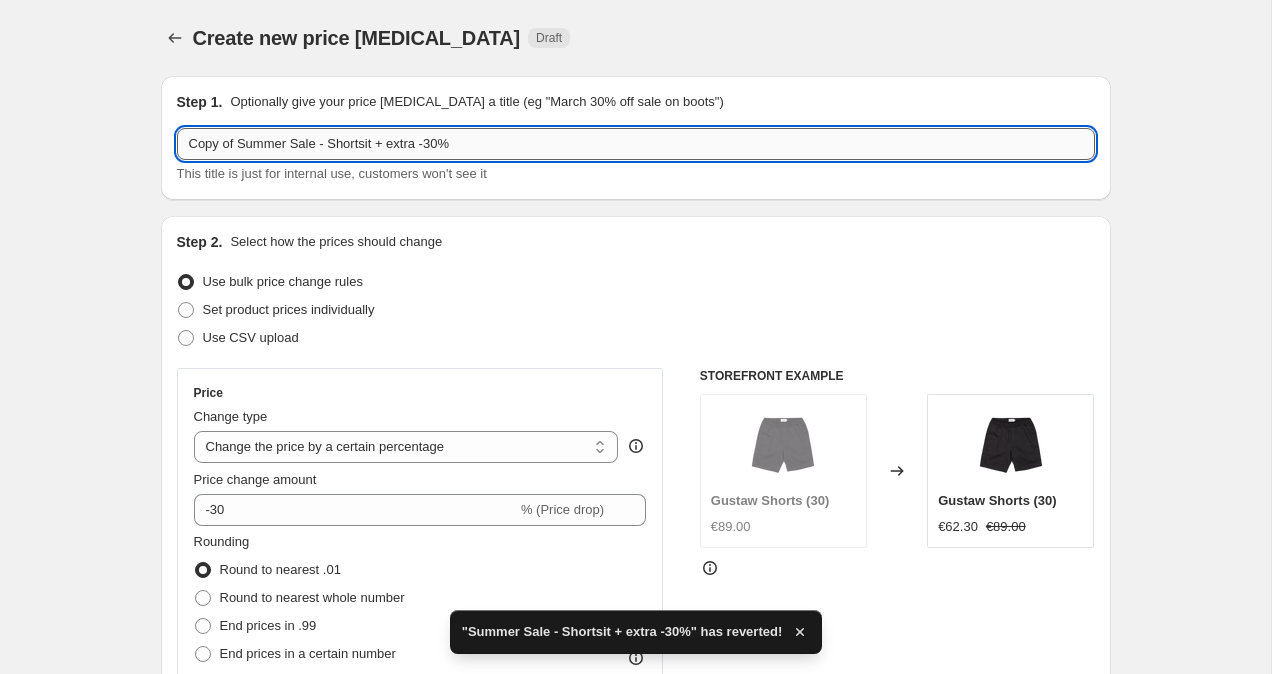 click on "Copy of Summer Sale - Shortsit + extra -30%" at bounding box center [636, 144] 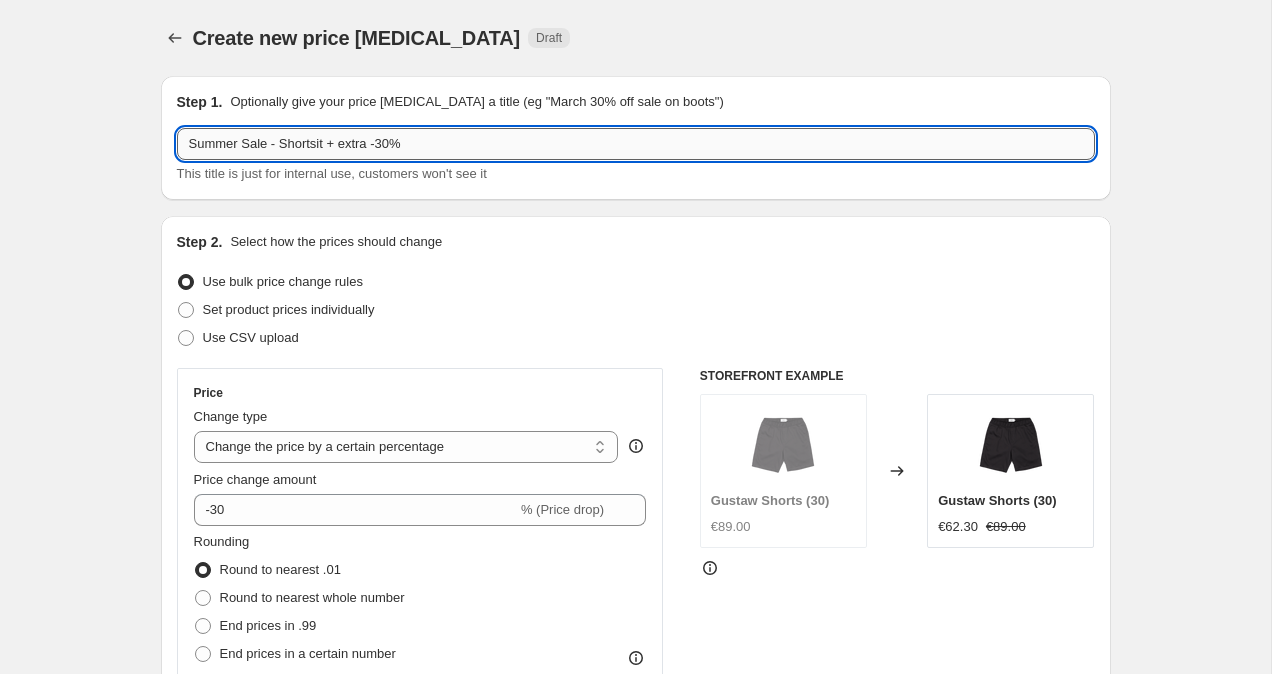 click on "Summer Sale - Shortsit + extra -30%" at bounding box center (636, 144) 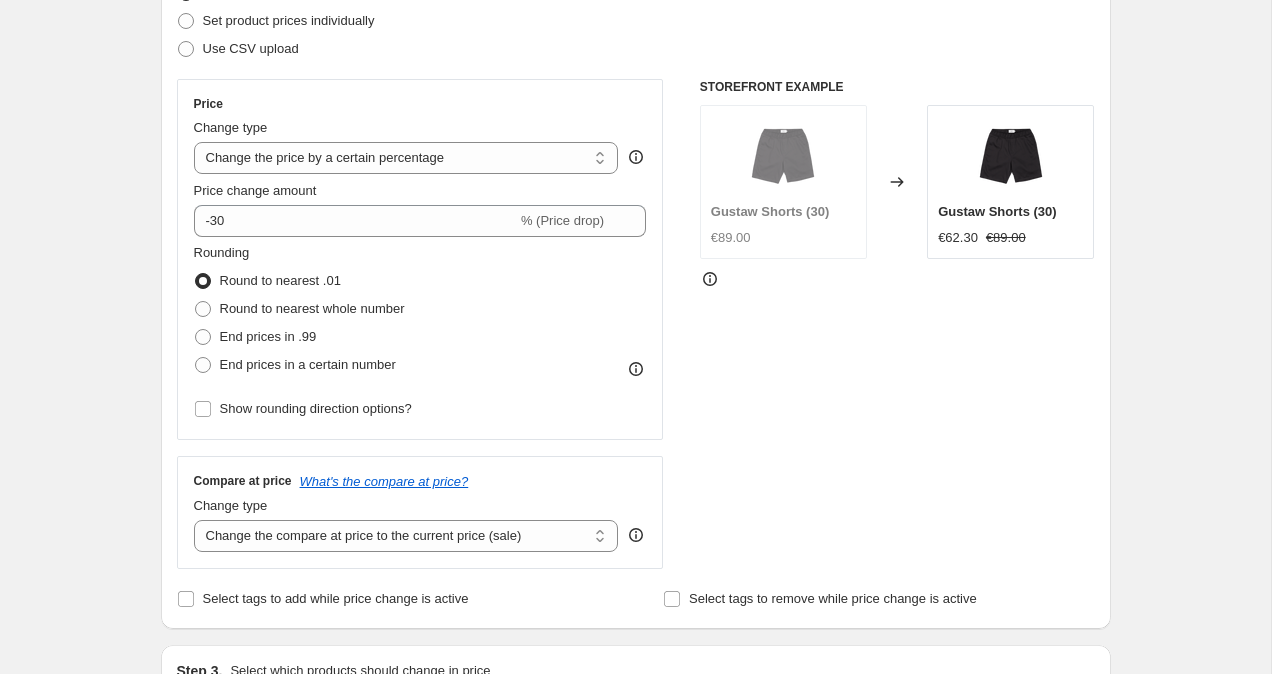 scroll, scrollTop: 310, scrollLeft: 0, axis: vertical 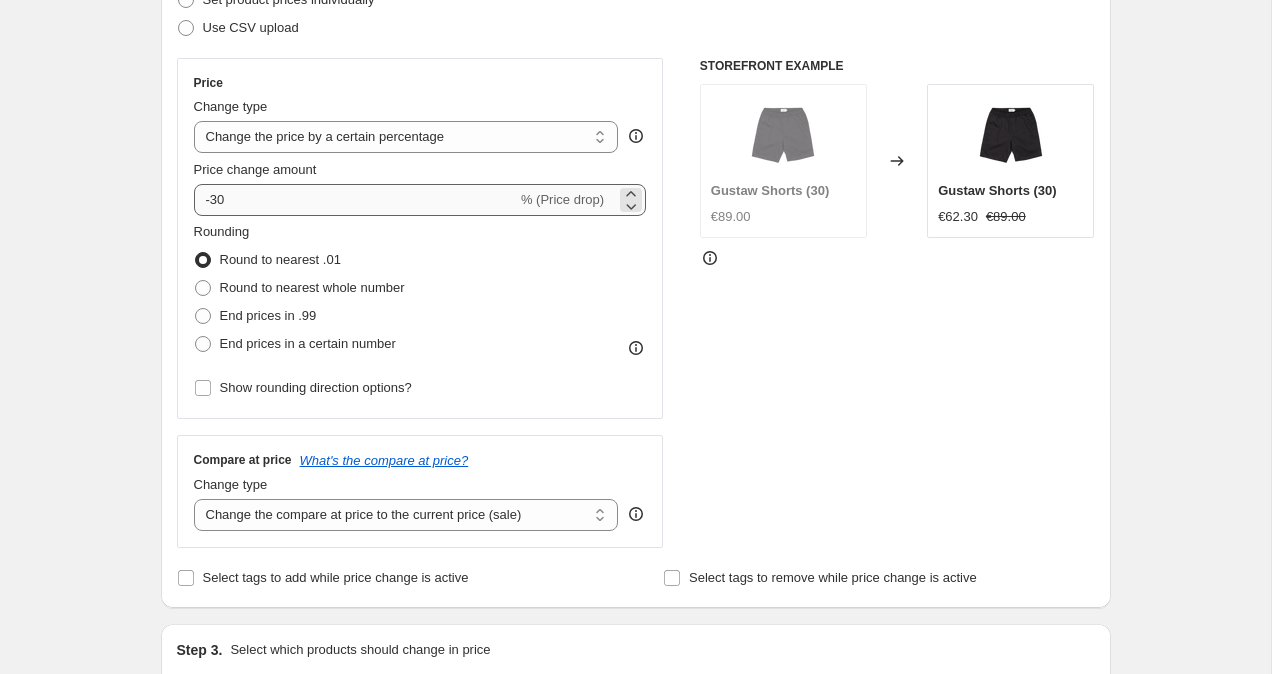 type on "Summer Sale - Shortsit + extra -50%" 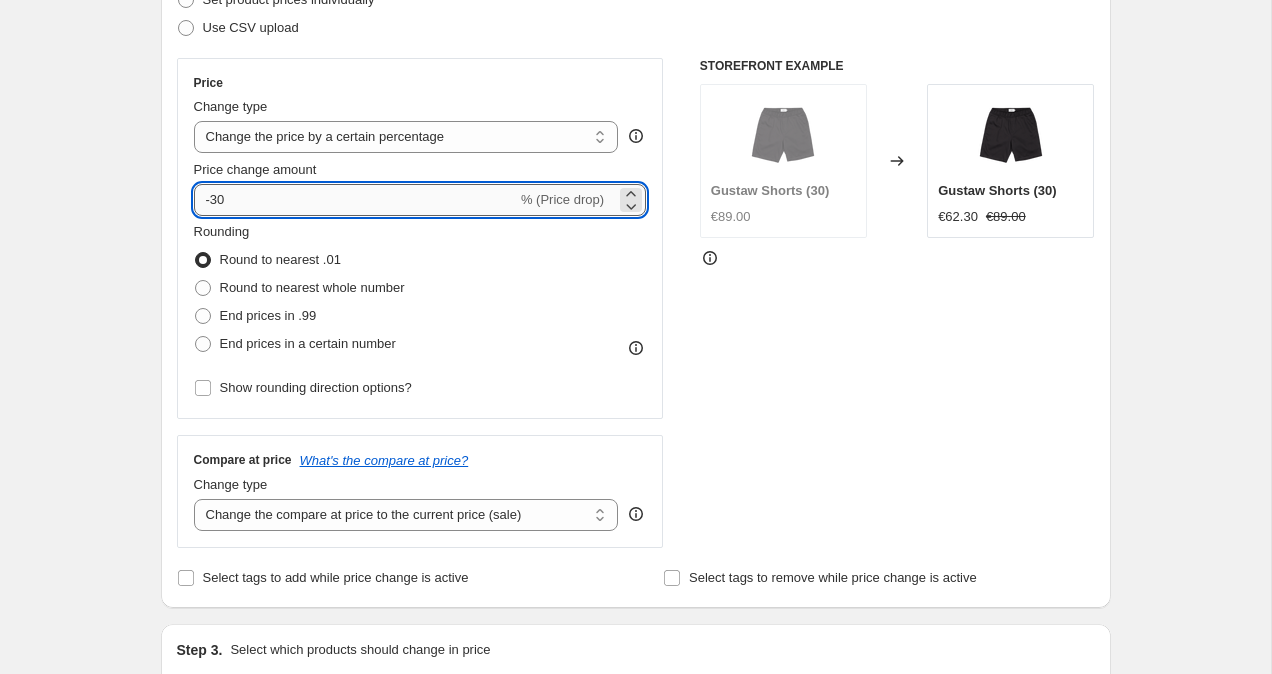 click on "-30" at bounding box center [355, 200] 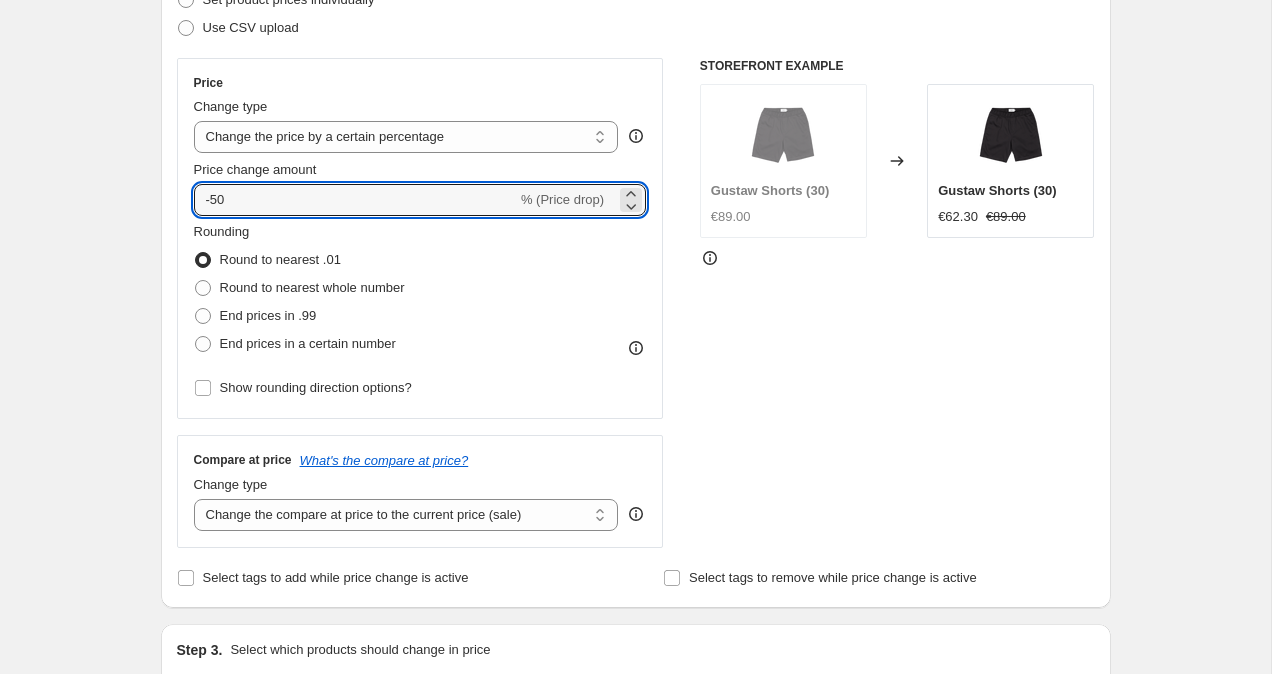 type on "-50" 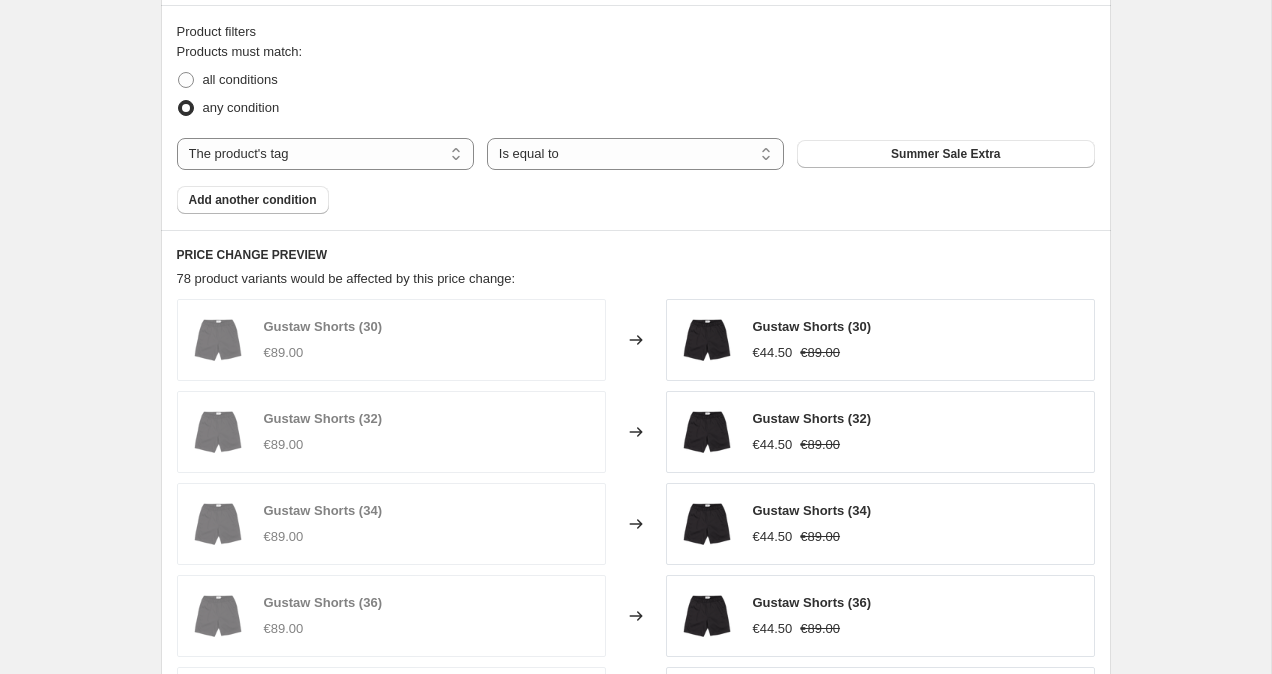 scroll, scrollTop: 1550, scrollLeft: 0, axis: vertical 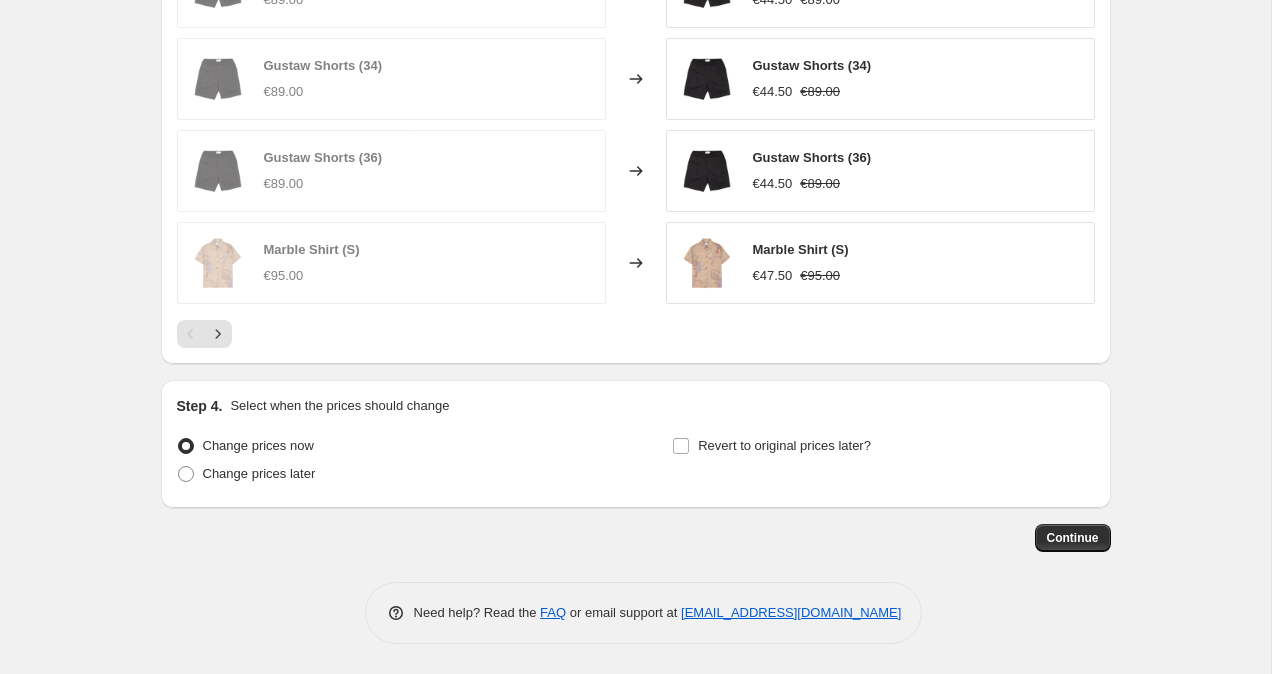 click on "Step 1. Optionally give your price [MEDICAL_DATA] a title (eg "March 30% off sale on boots") Summer Sale - Shortsit + extra -50% This title is just for internal use, customers won't see it Step 2. Select how the prices should change Use bulk price change rules Set product prices individually Use CSV upload Price Change type Change the price to a certain amount Change the price by a certain amount Change the price by a certain percentage Change the price to the current compare at price (price before sale) Change the price by a certain amount relative to the compare at price Change the price by a certain percentage relative to the compare at price Don't change the price Change the price by a certain percentage relative to the cost per item Change price to certain cost margin Change the price by a certain percentage Price change amount -50 % (Price drop) Rounding Round to nearest .01 Round to nearest whole number End prices in .99 End prices in a certain number Show rounding direction options? Compare at price   FAQ" at bounding box center (636, -423) 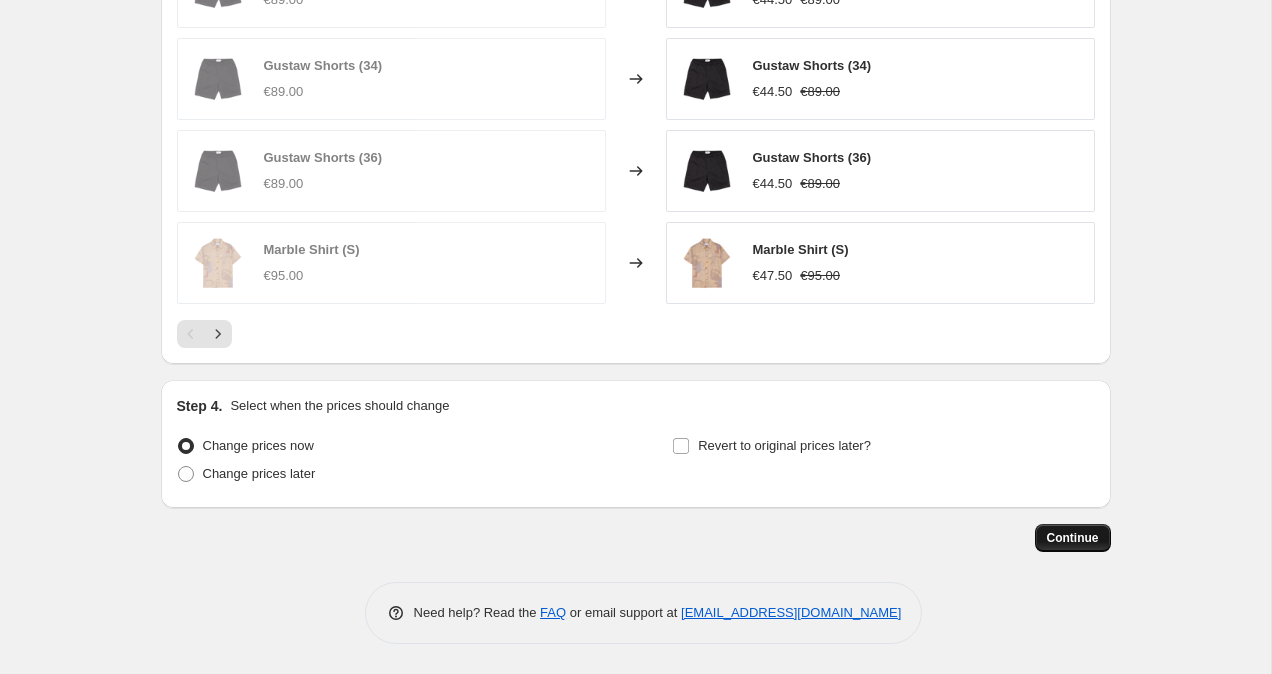 click on "Continue" at bounding box center (1073, 538) 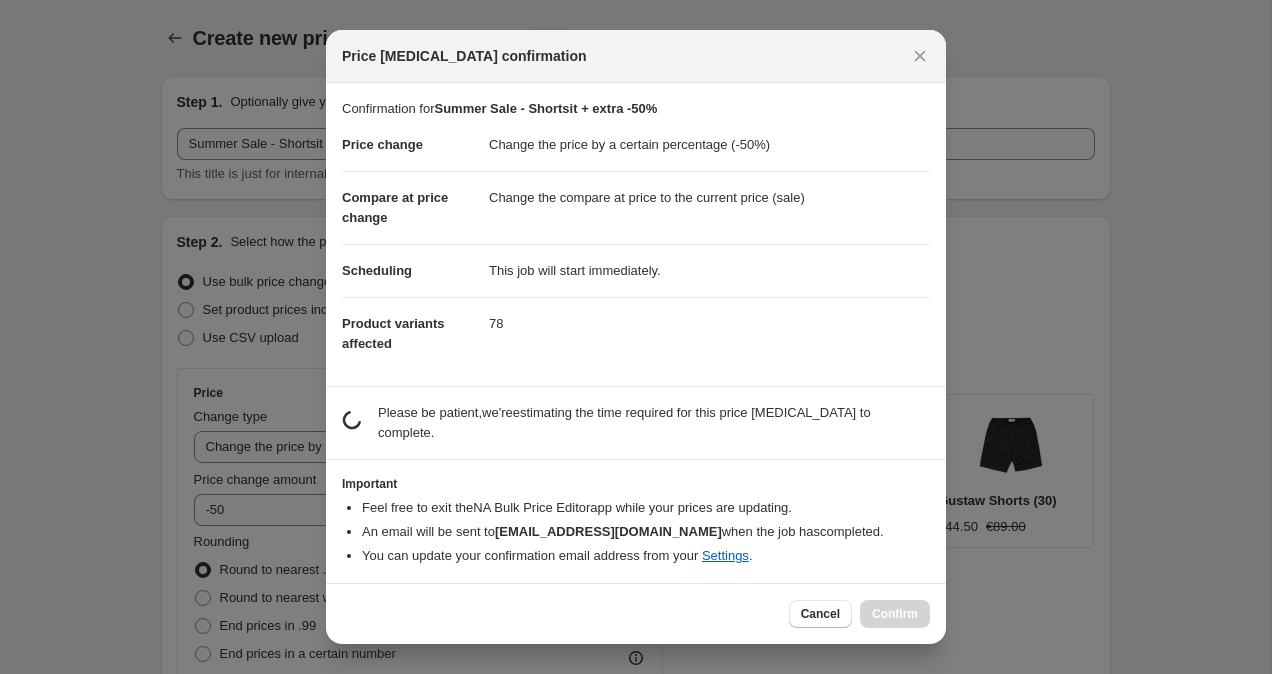 scroll, scrollTop: 0, scrollLeft: 0, axis: both 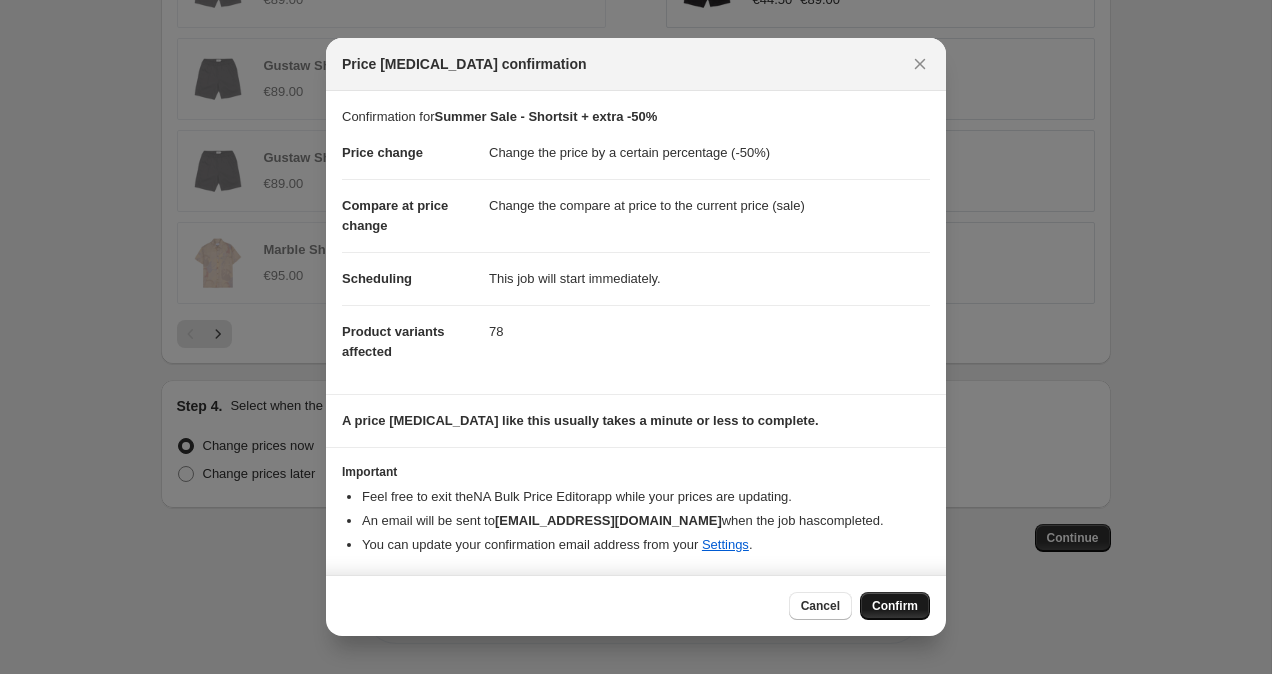 click on "Confirm" at bounding box center (895, 606) 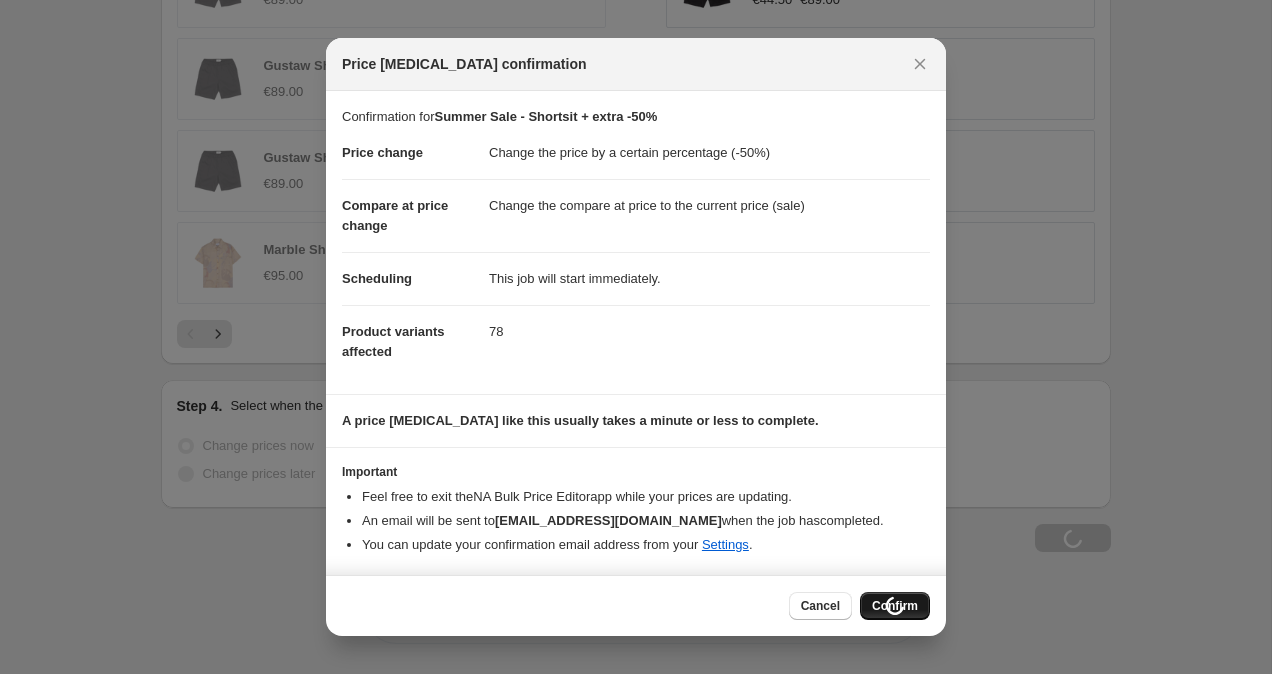 scroll, scrollTop: 1618, scrollLeft: 0, axis: vertical 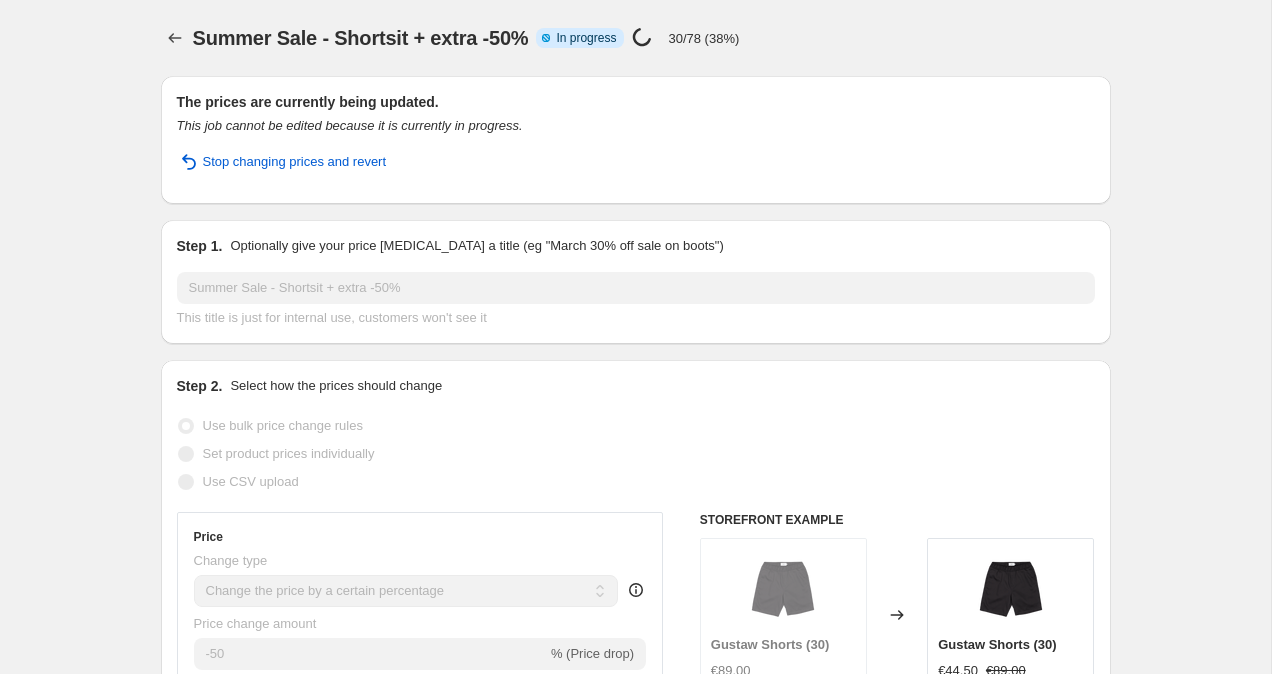 select on "percentage" 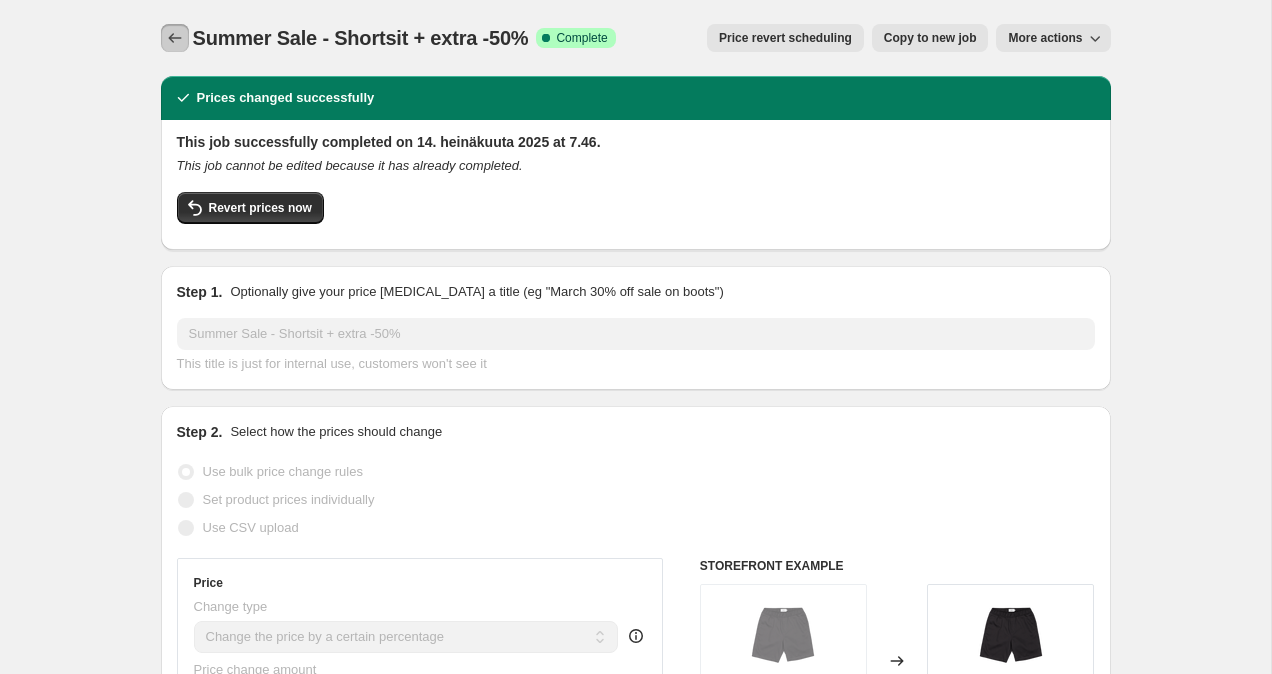 click 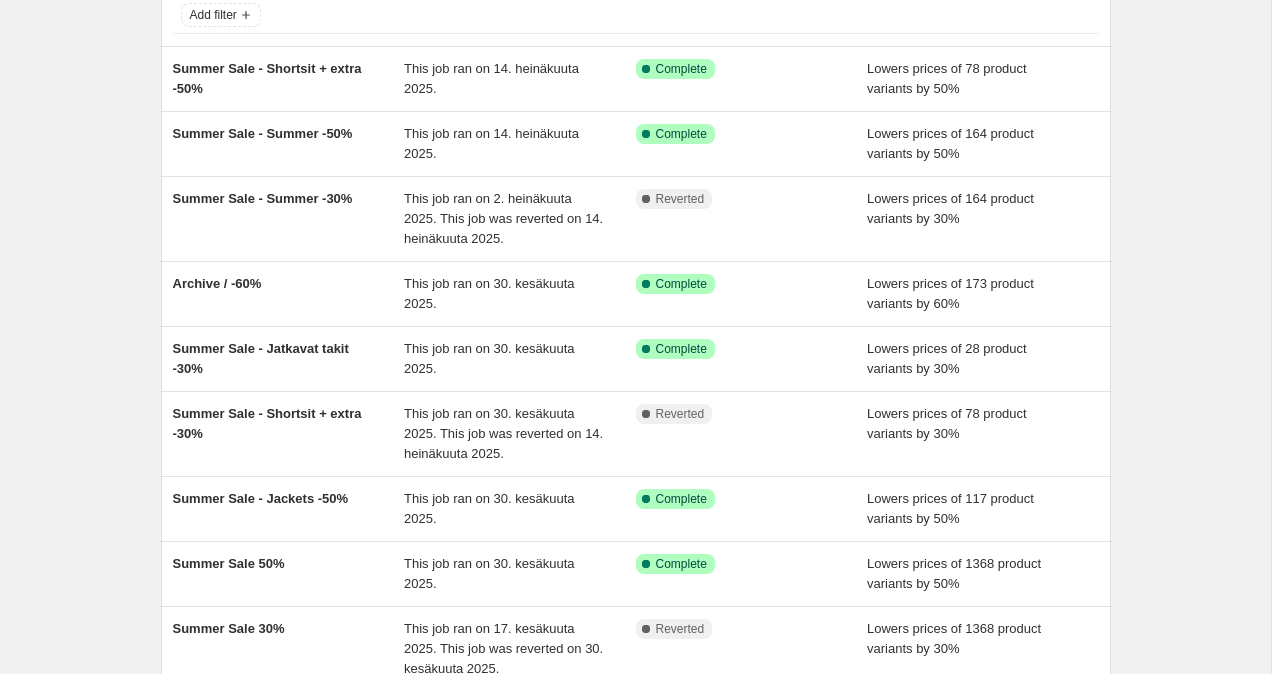 scroll, scrollTop: 0, scrollLeft: 0, axis: both 